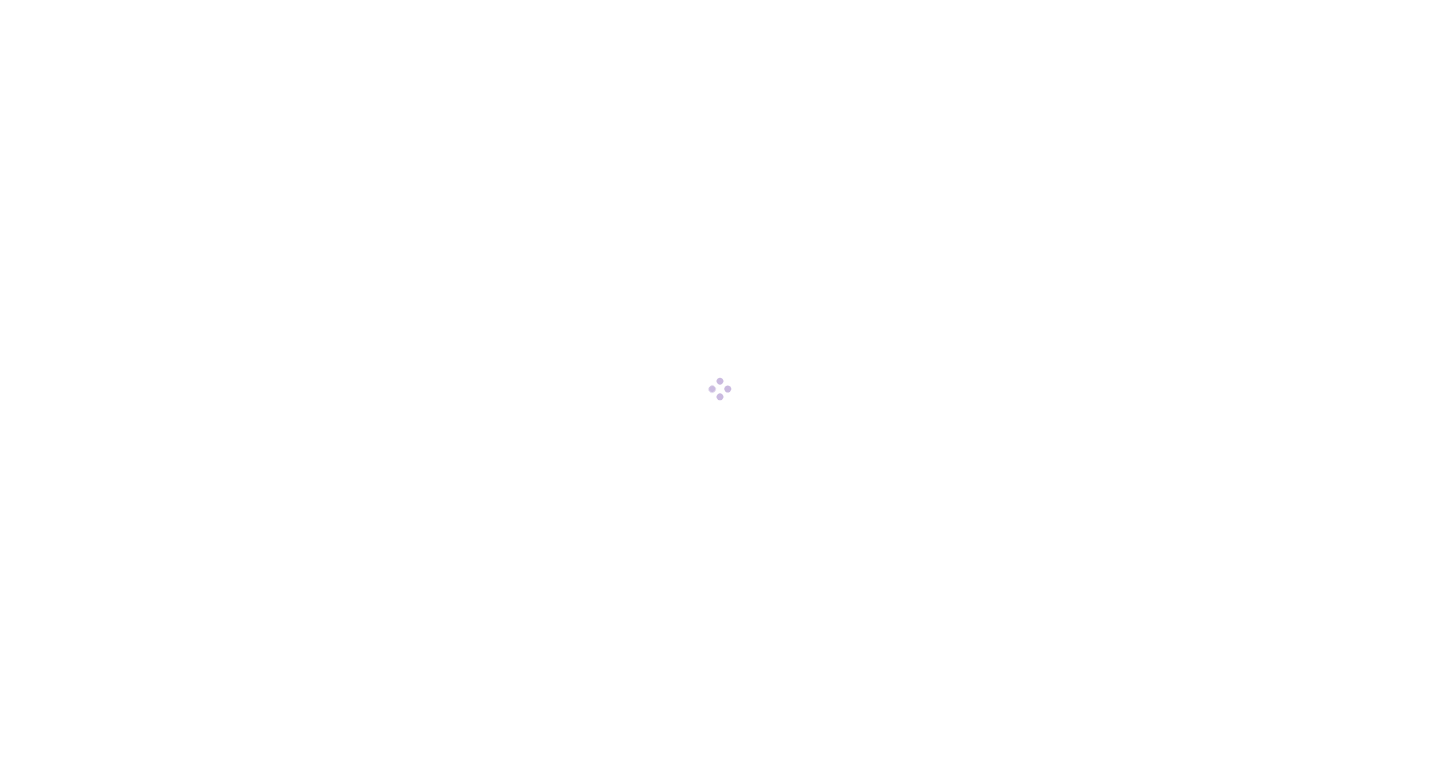 scroll, scrollTop: 0, scrollLeft: 0, axis: both 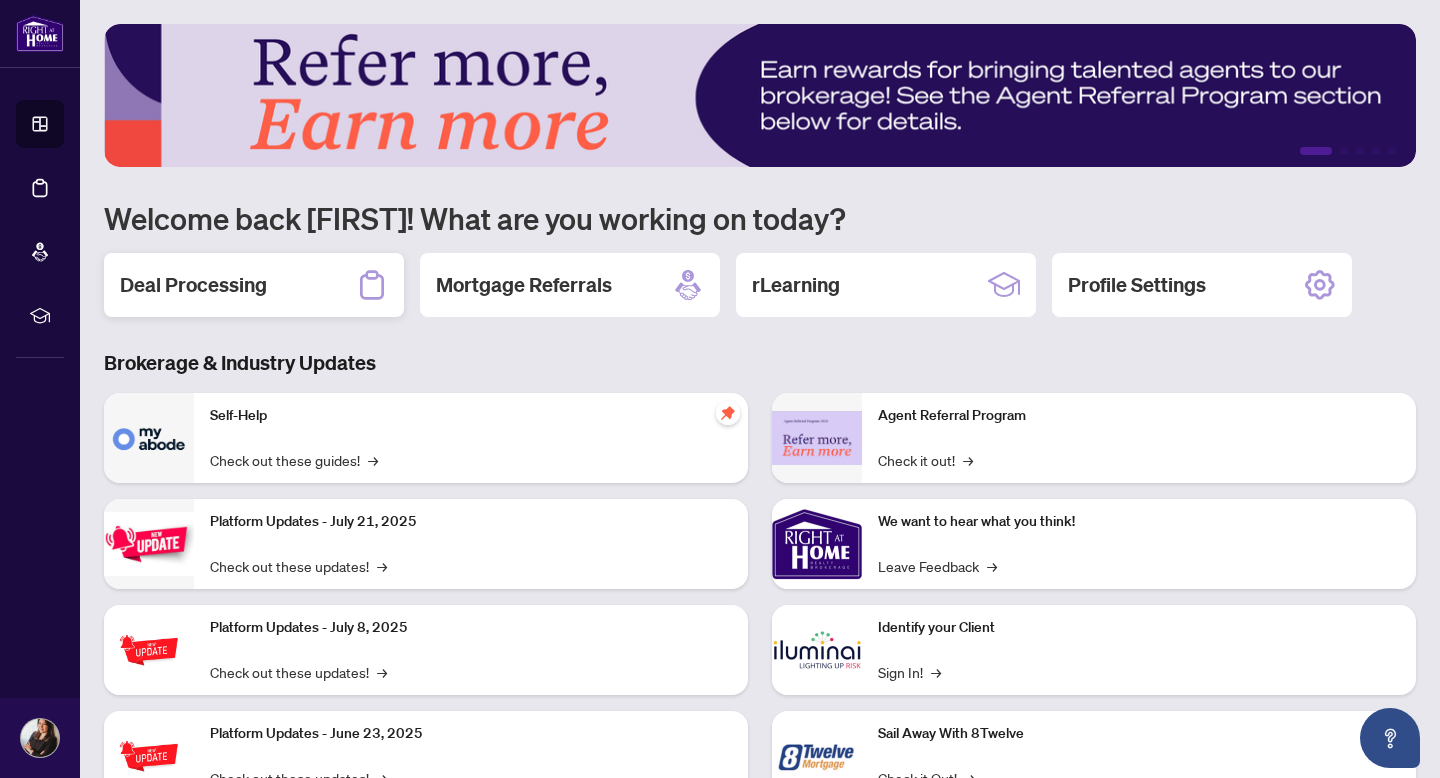 click on "Deal Processing" at bounding box center [254, 285] 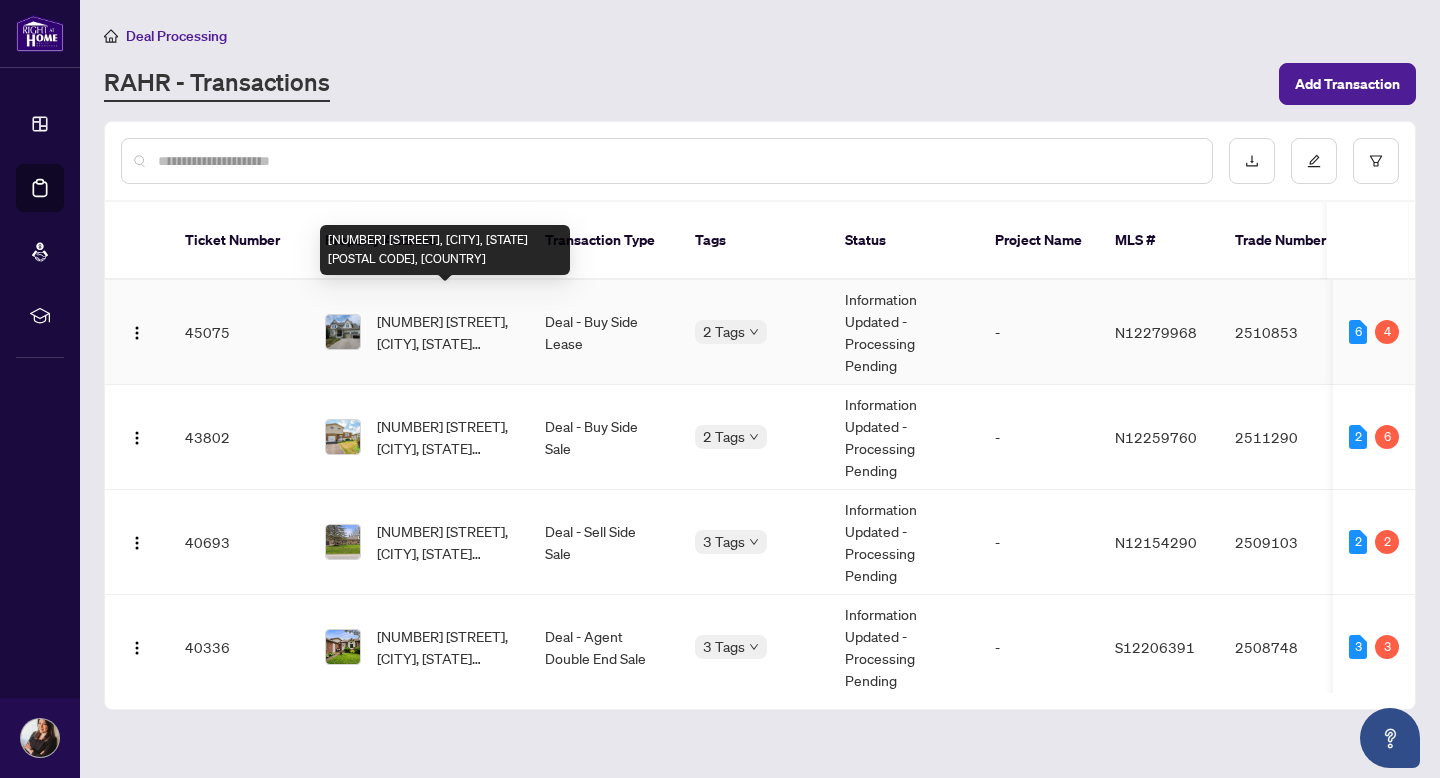 click on "[NUMBER] [STREET], [CITY], [STATE] [POSTAL CODE], [COUNTRY]" at bounding box center [445, 332] 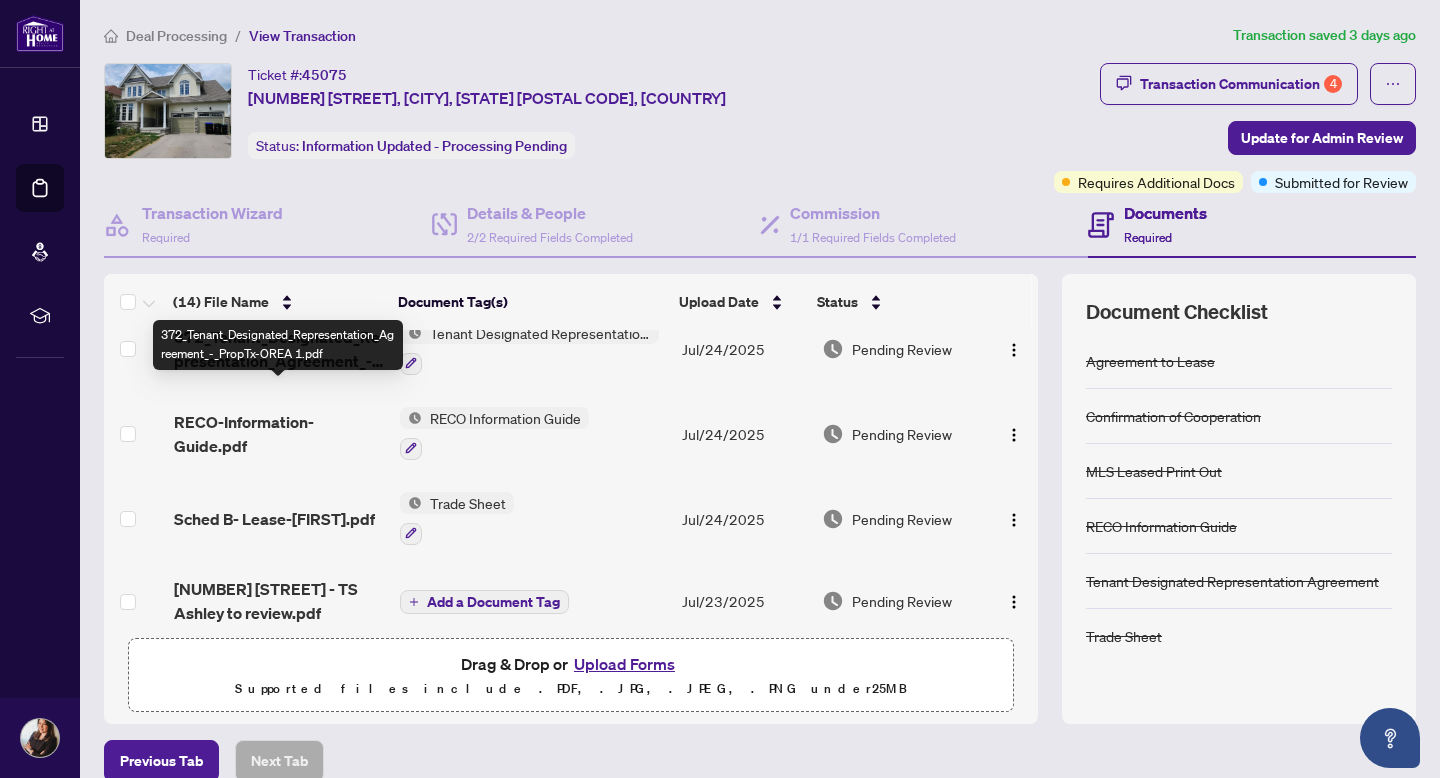scroll, scrollTop: 178, scrollLeft: 0, axis: vertical 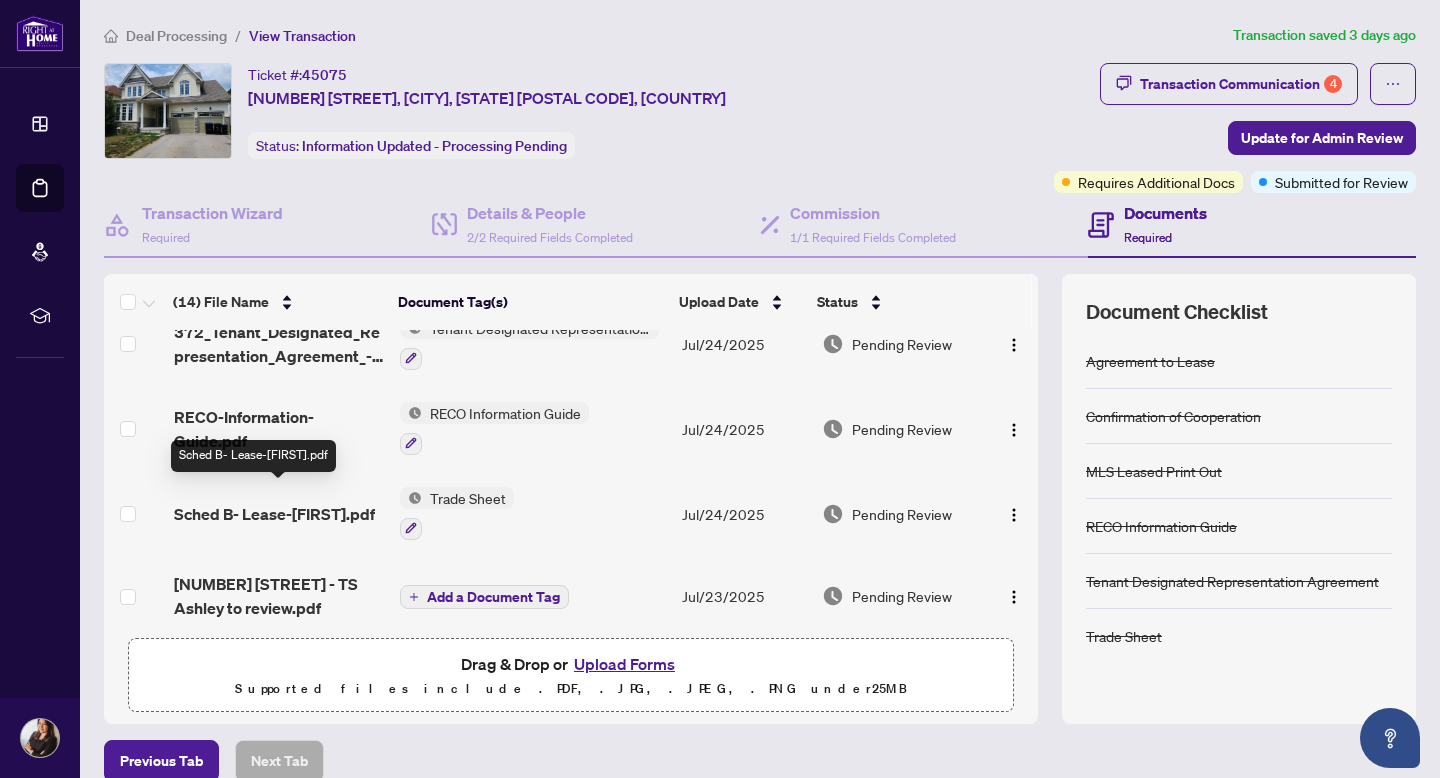 click on "Sched B- Lease-[FIRST].pdf" at bounding box center [274, 514] 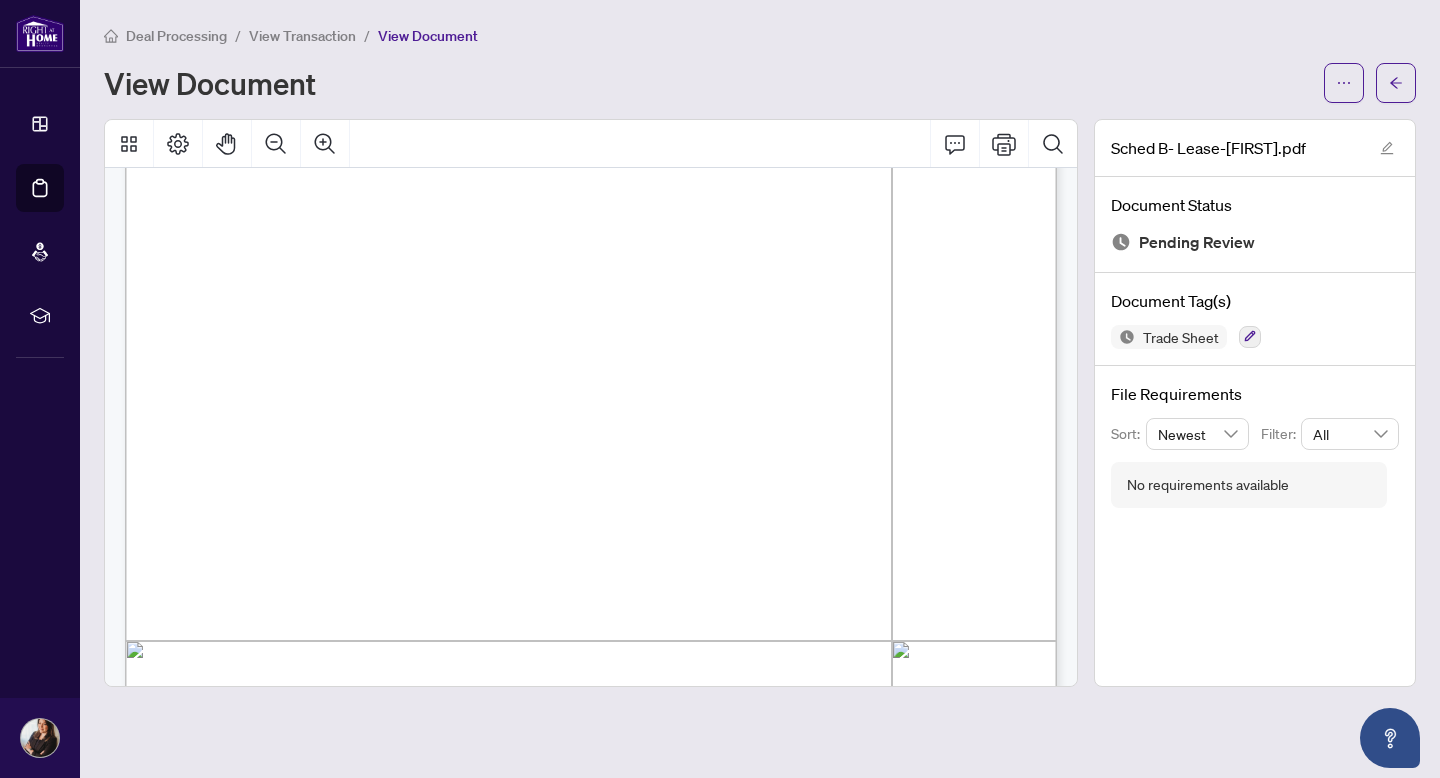 scroll, scrollTop: 0, scrollLeft: 0, axis: both 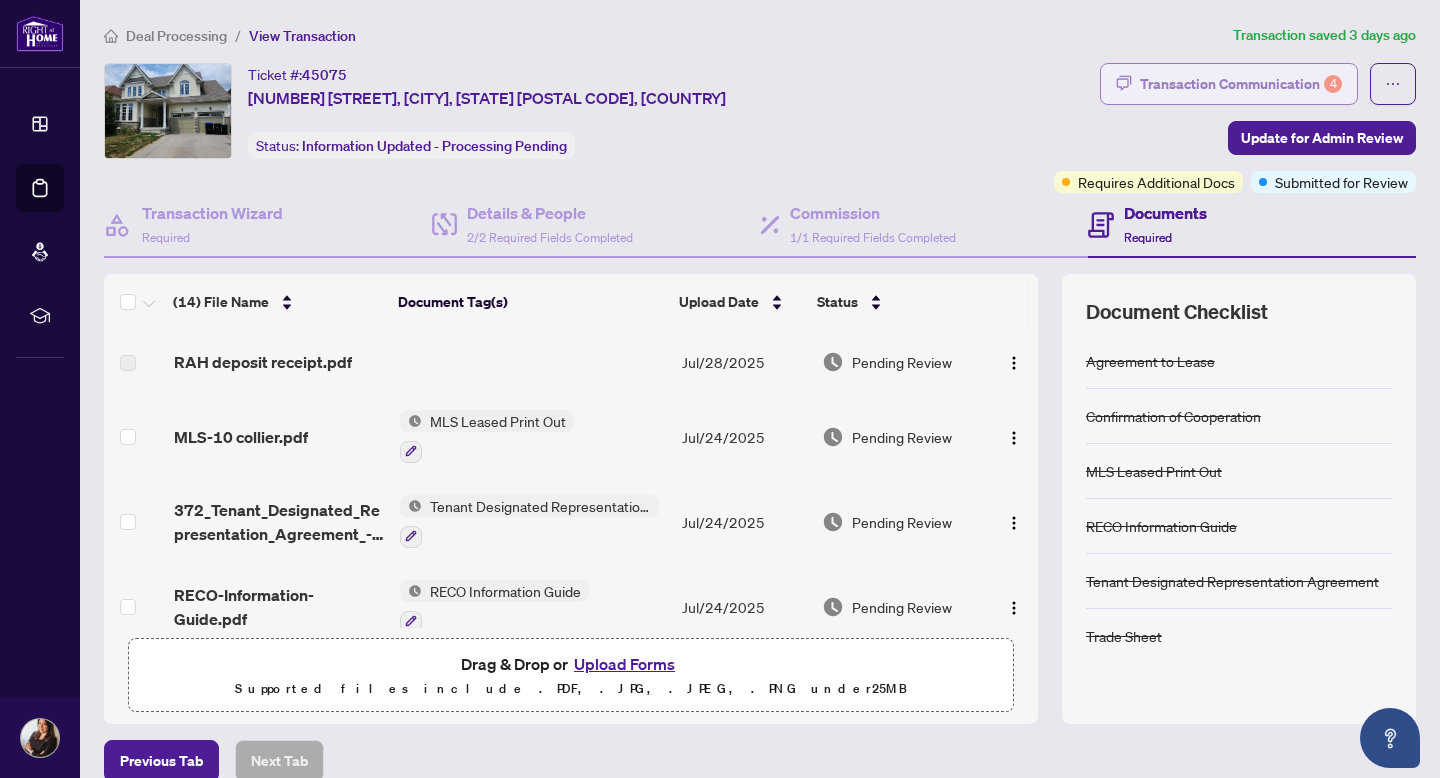 click on "Transaction Communication 4" at bounding box center (1241, 84) 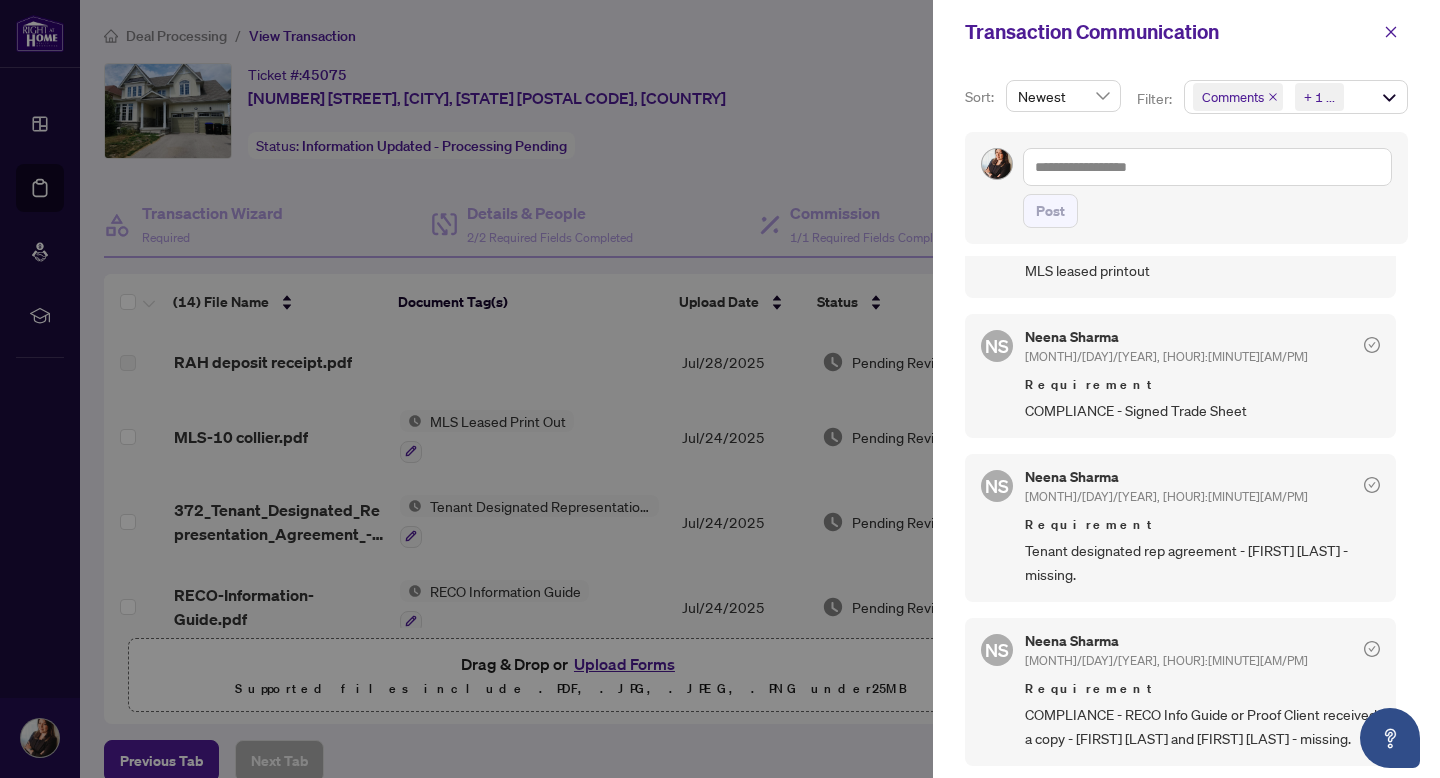 scroll, scrollTop: 484, scrollLeft: 0, axis: vertical 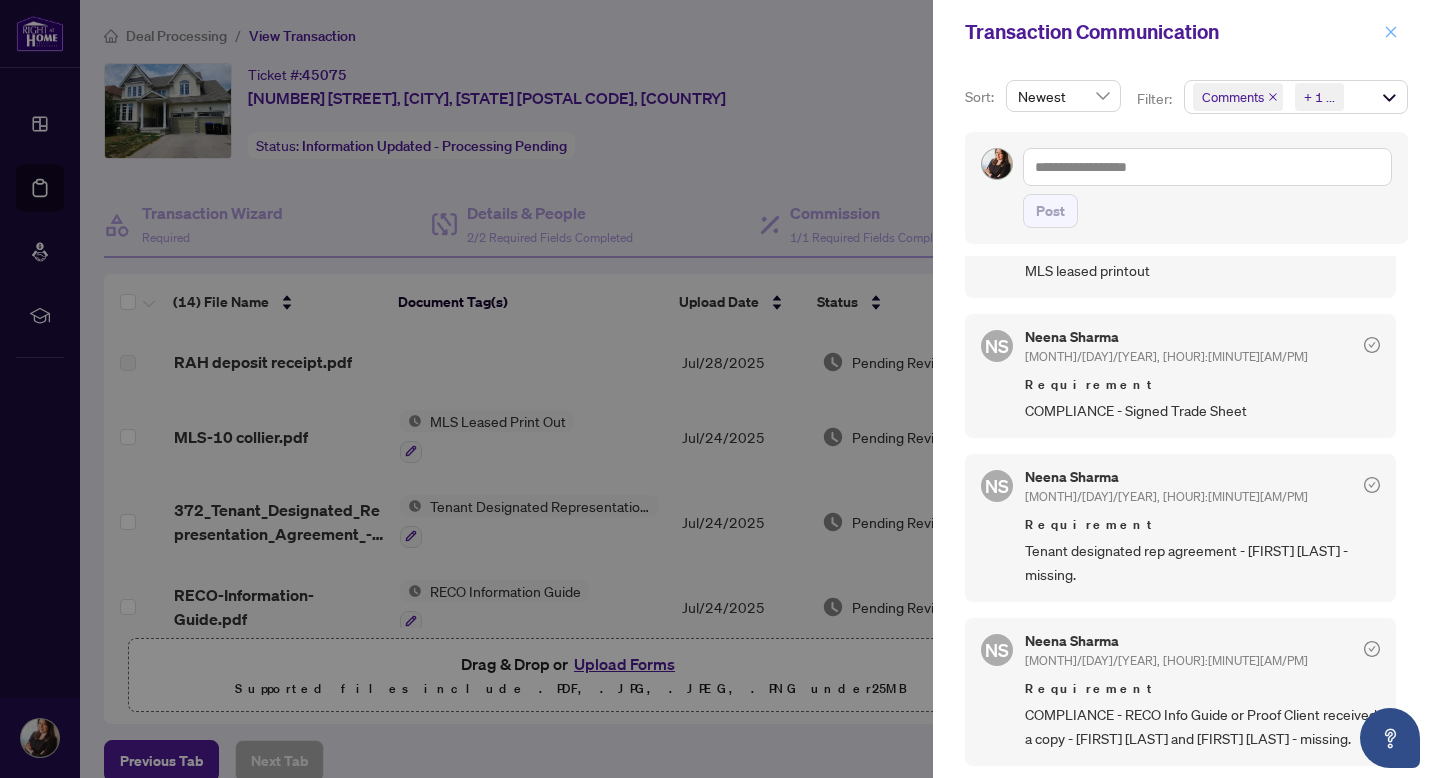 click 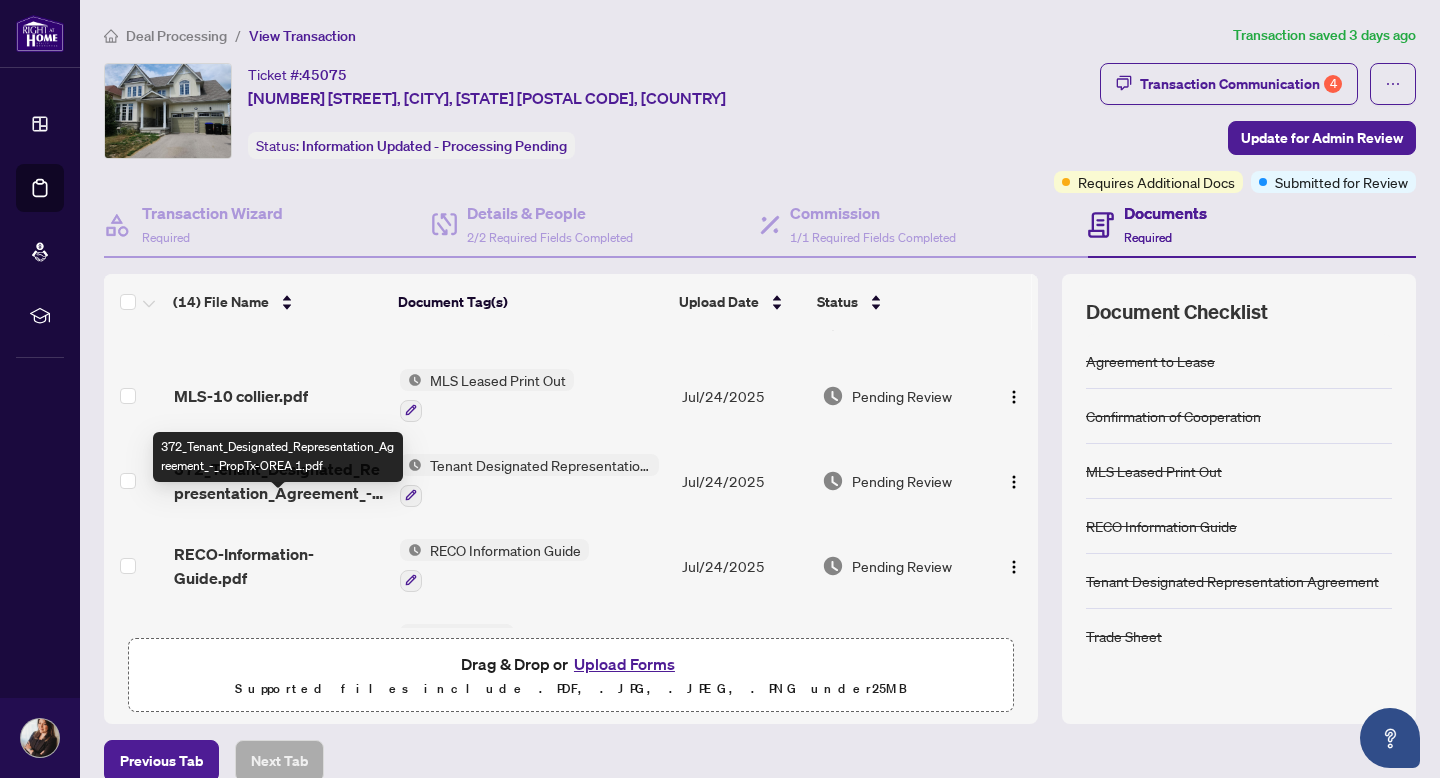 scroll, scrollTop: 0, scrollLeft: 0, axis: both 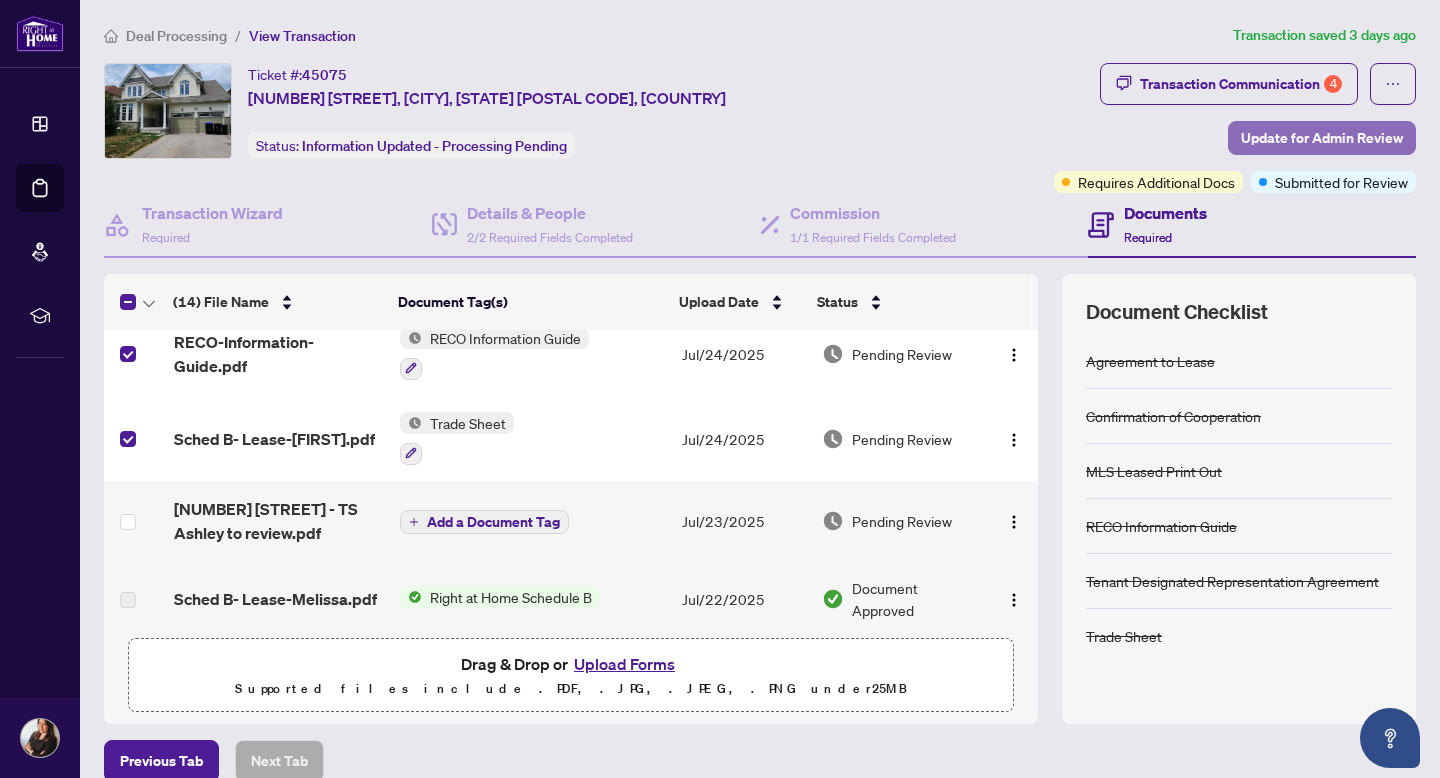 click on "Update for Admin Review" at bounding box center [1322, 138] 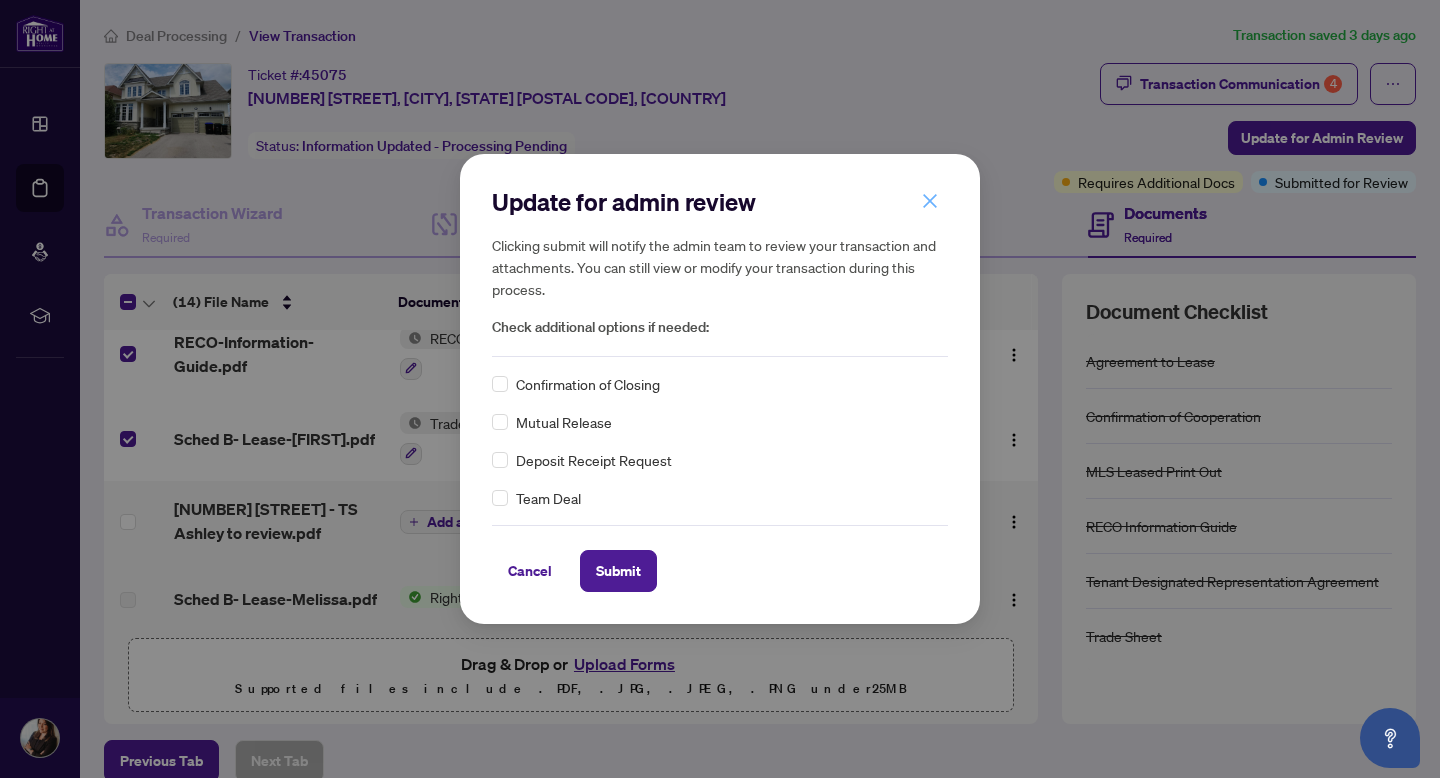 click 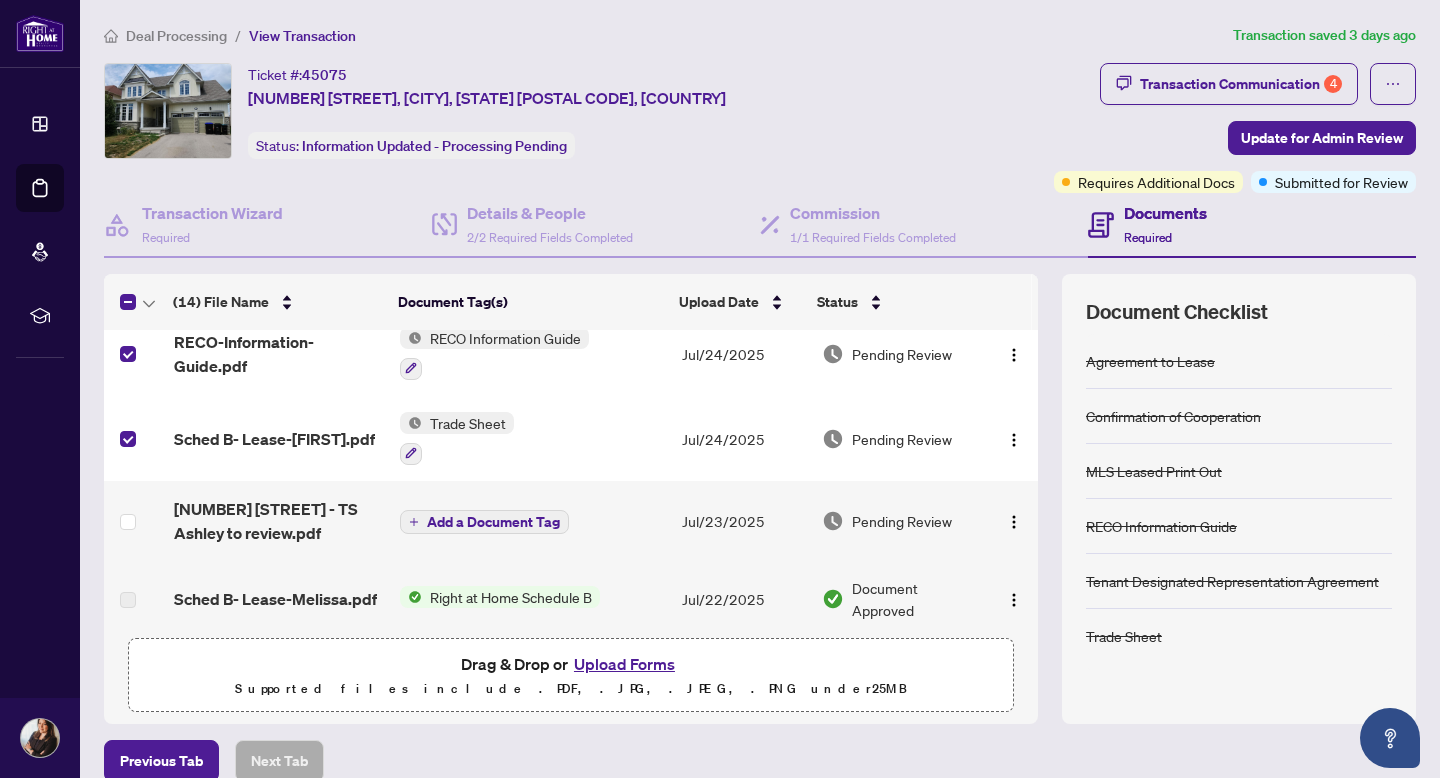 click on "Ticket #: [NUMBER] [NUMBER] [STREET], [CITY], [STATE] [POSTAL CODE], [COUNTRY] Status: Information Updated - Processing Pending" at bounding box center (575, 128) 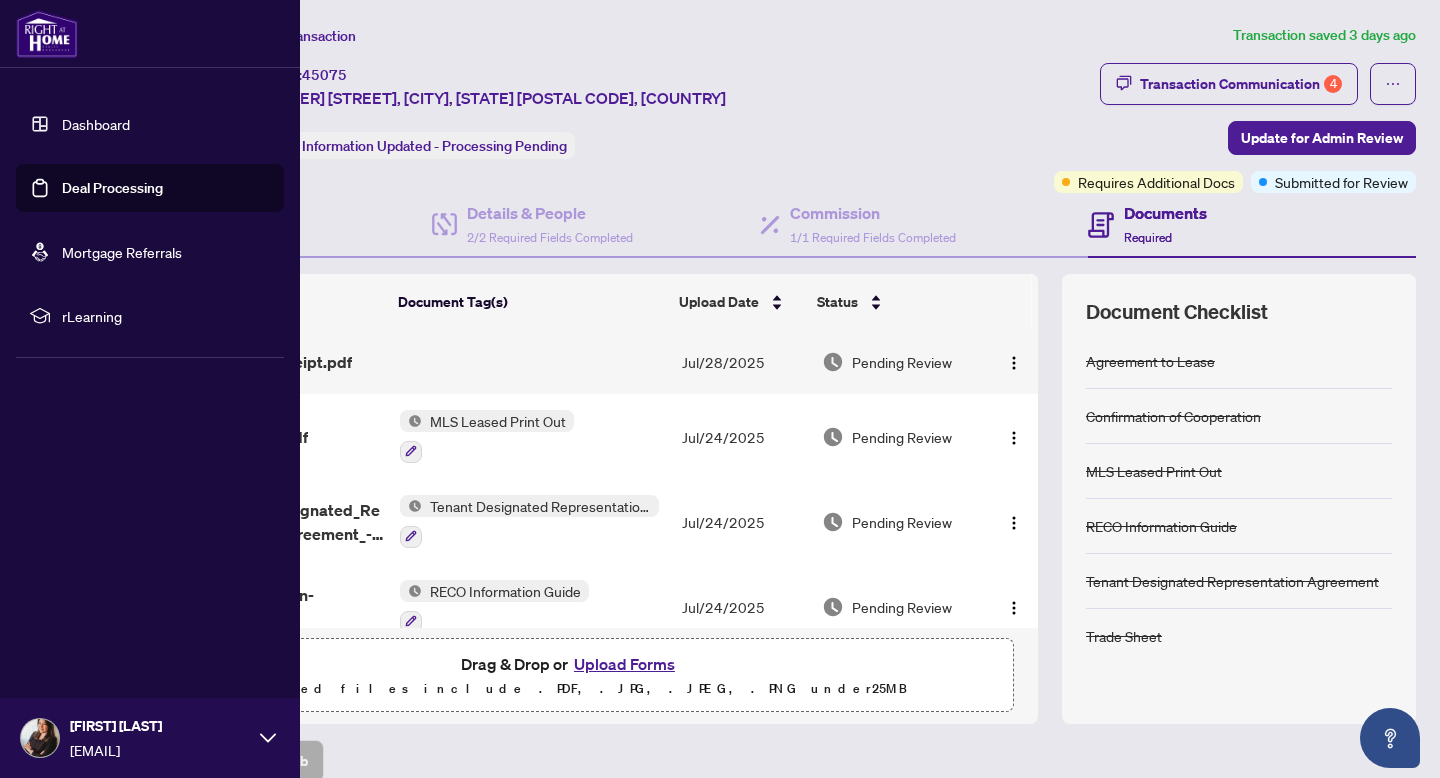 click on "Dashboard" at bounding box center (96, 124) 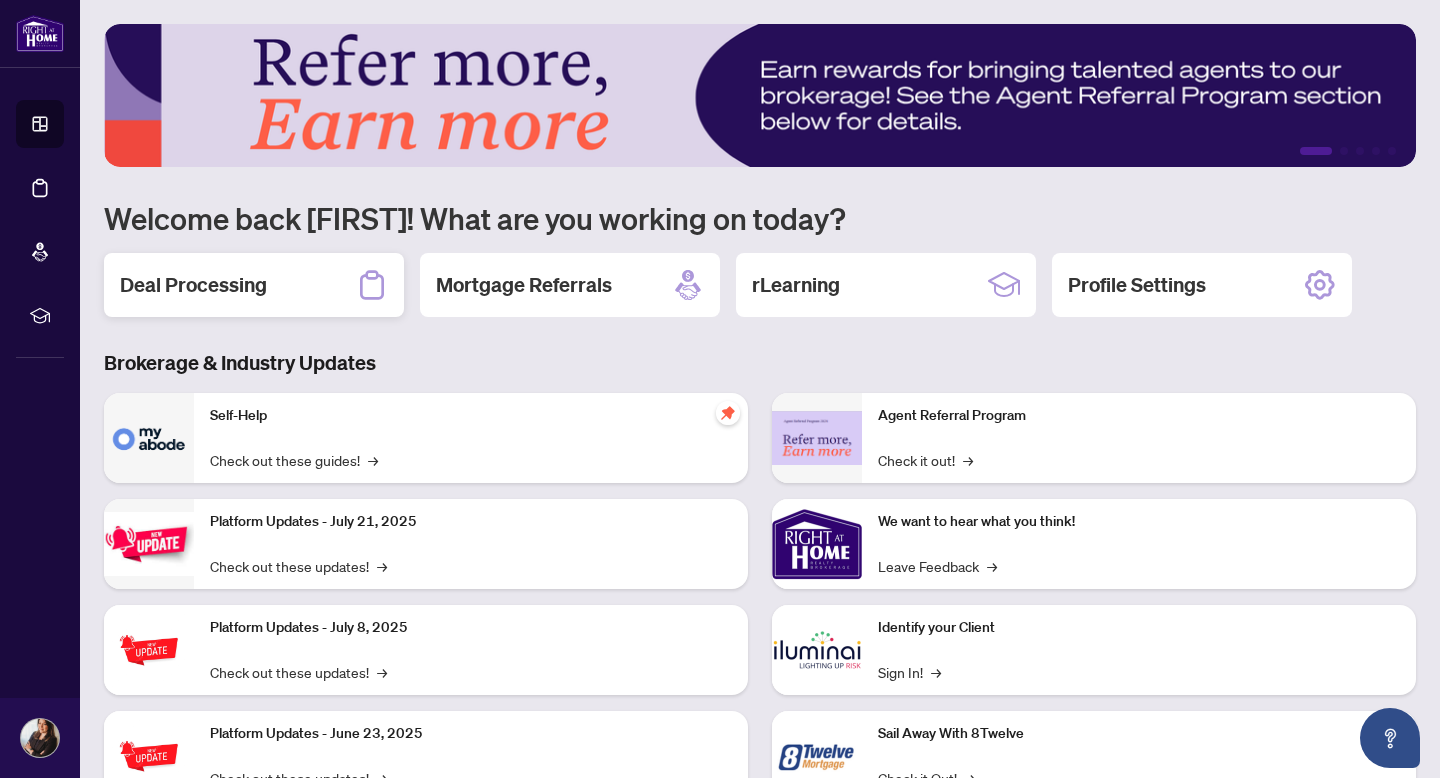 click on "Deal Processing" at bounding box center [254, 285] 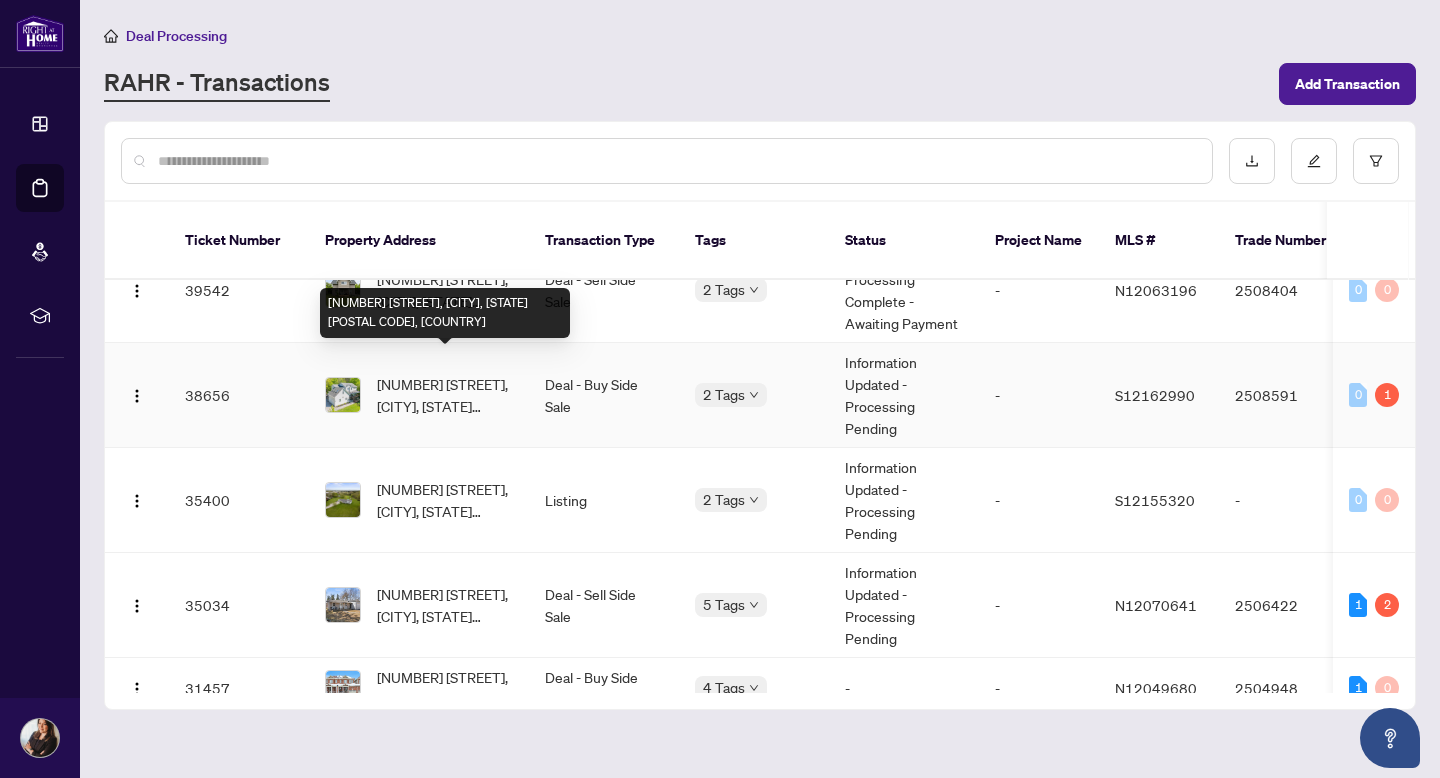 scroll, scrollTop: 460, scrollLeft: 0, axis: vertical 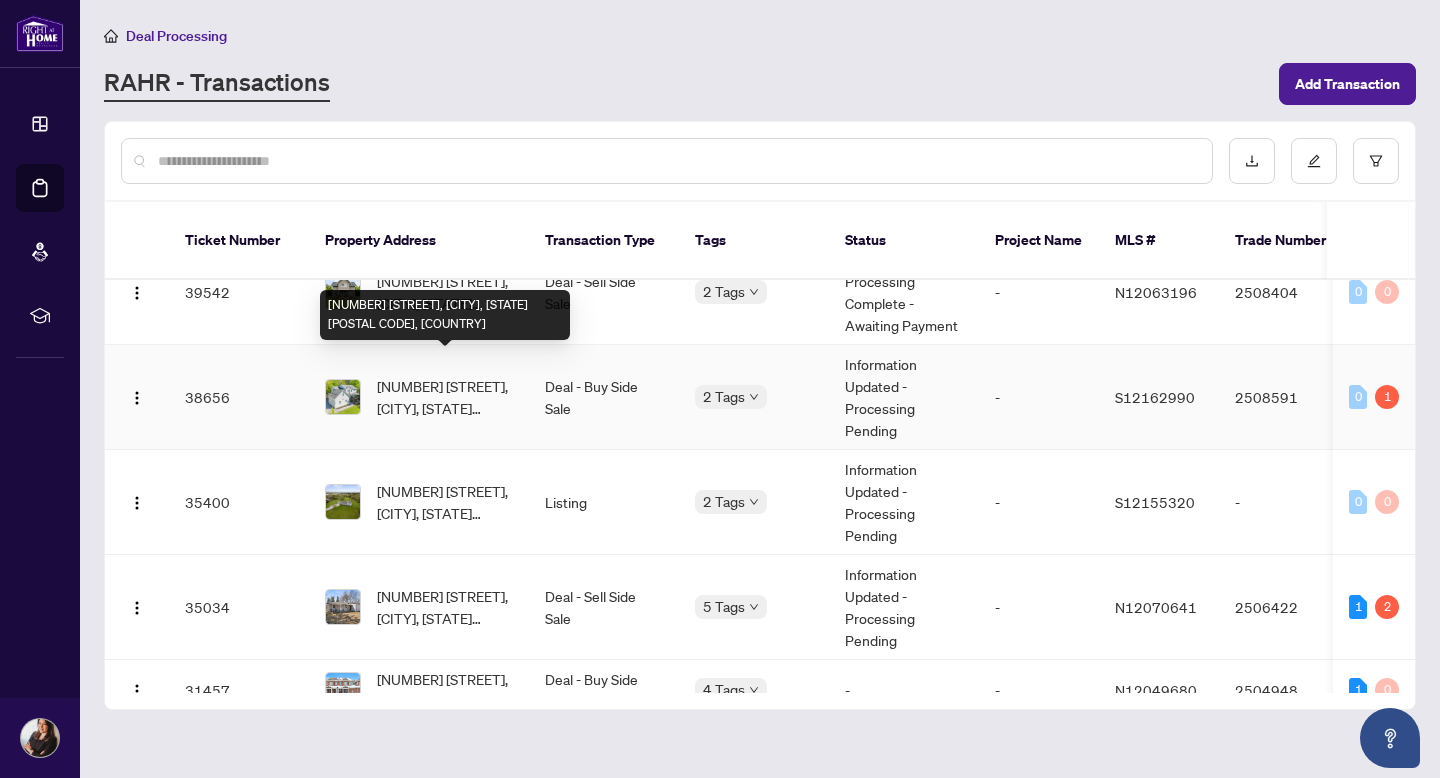 click on "[NUMBER] [STREET], [CITY], [STATE] [POSTAL CODE], [COUNTRY]" at bounding box center (445, 397) 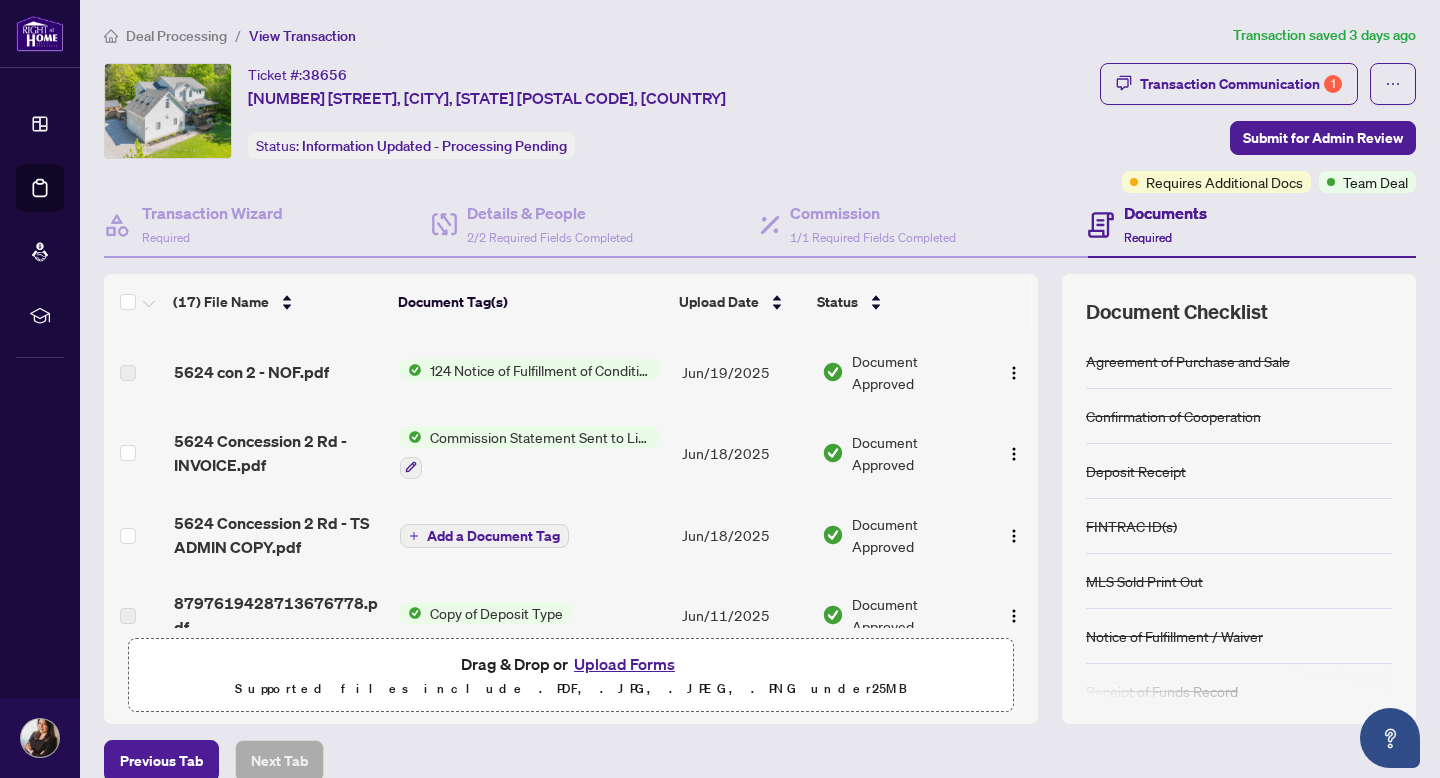 scroll, scrollTop: 517, scrollLeft: 0, axis: vertical 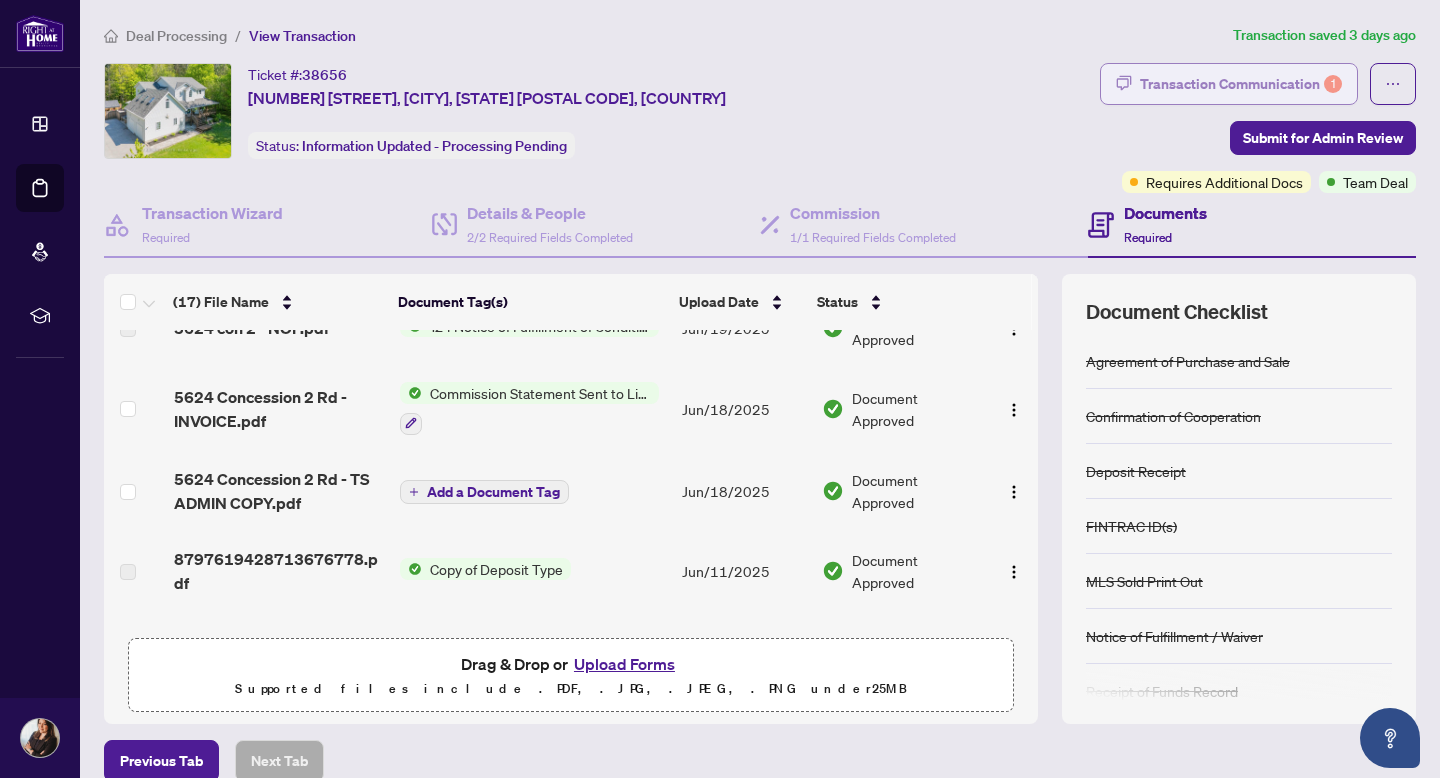 click on "Transaction Communication 1" at bounding box center (1241, 84) 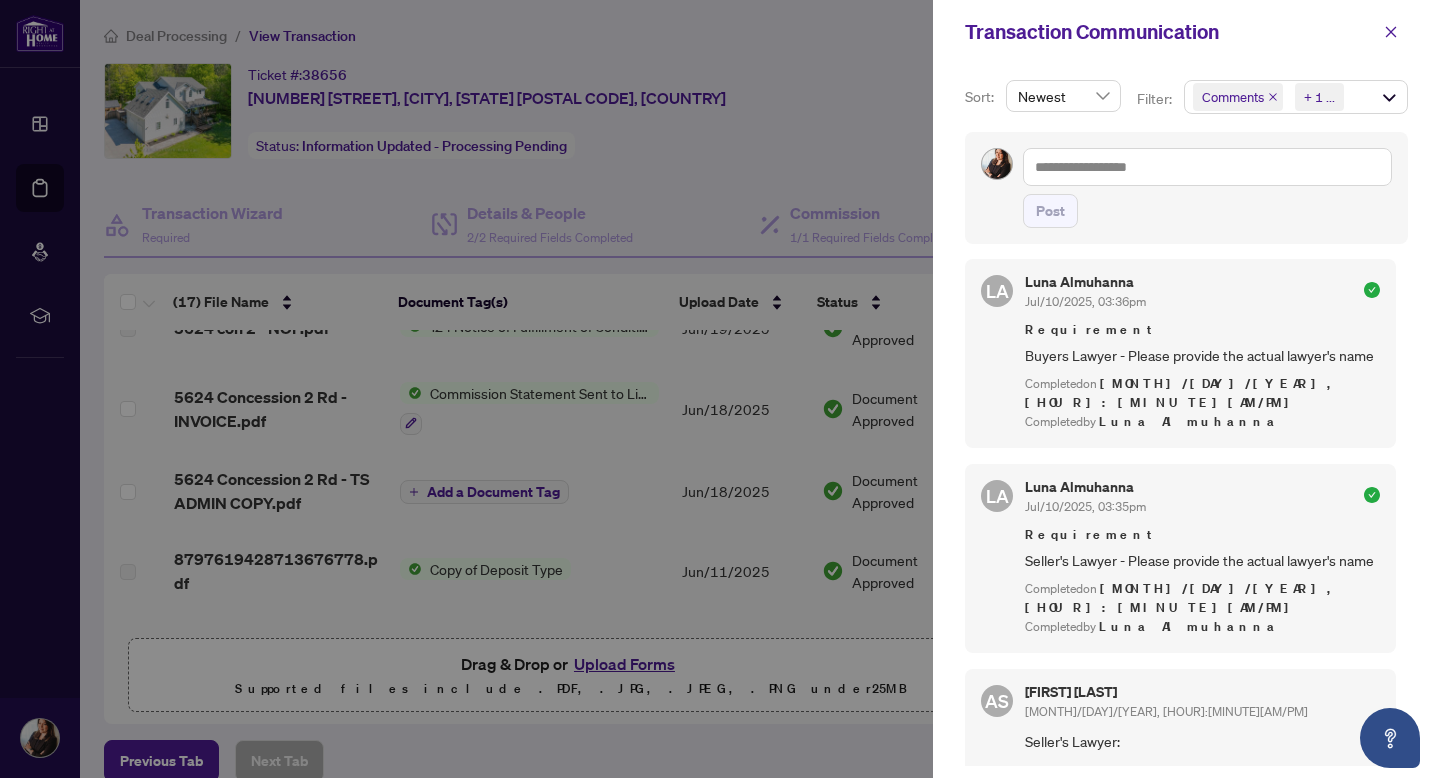 scroll, scrollTop: 0, scrollLeft: 0, axis: both 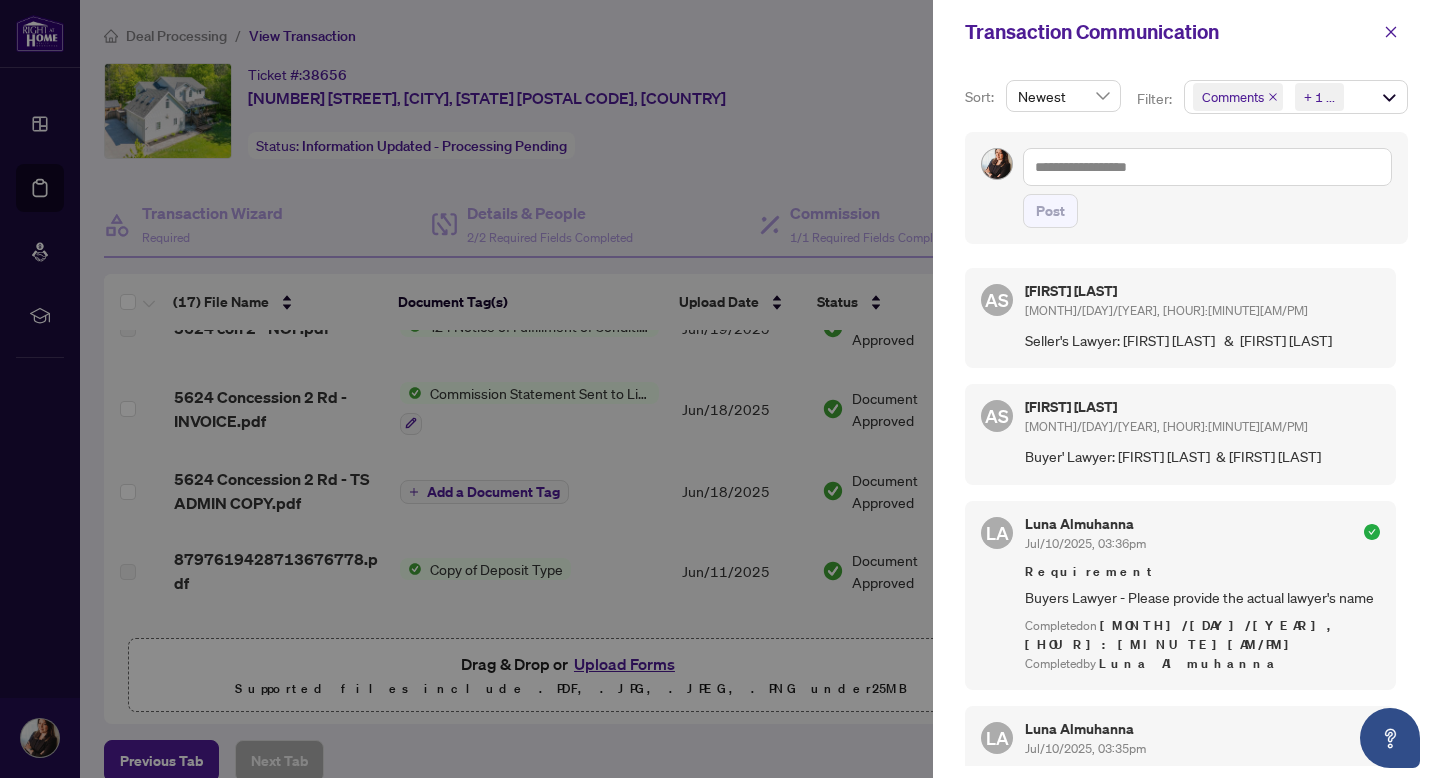 click at bounding box center [720, 389] 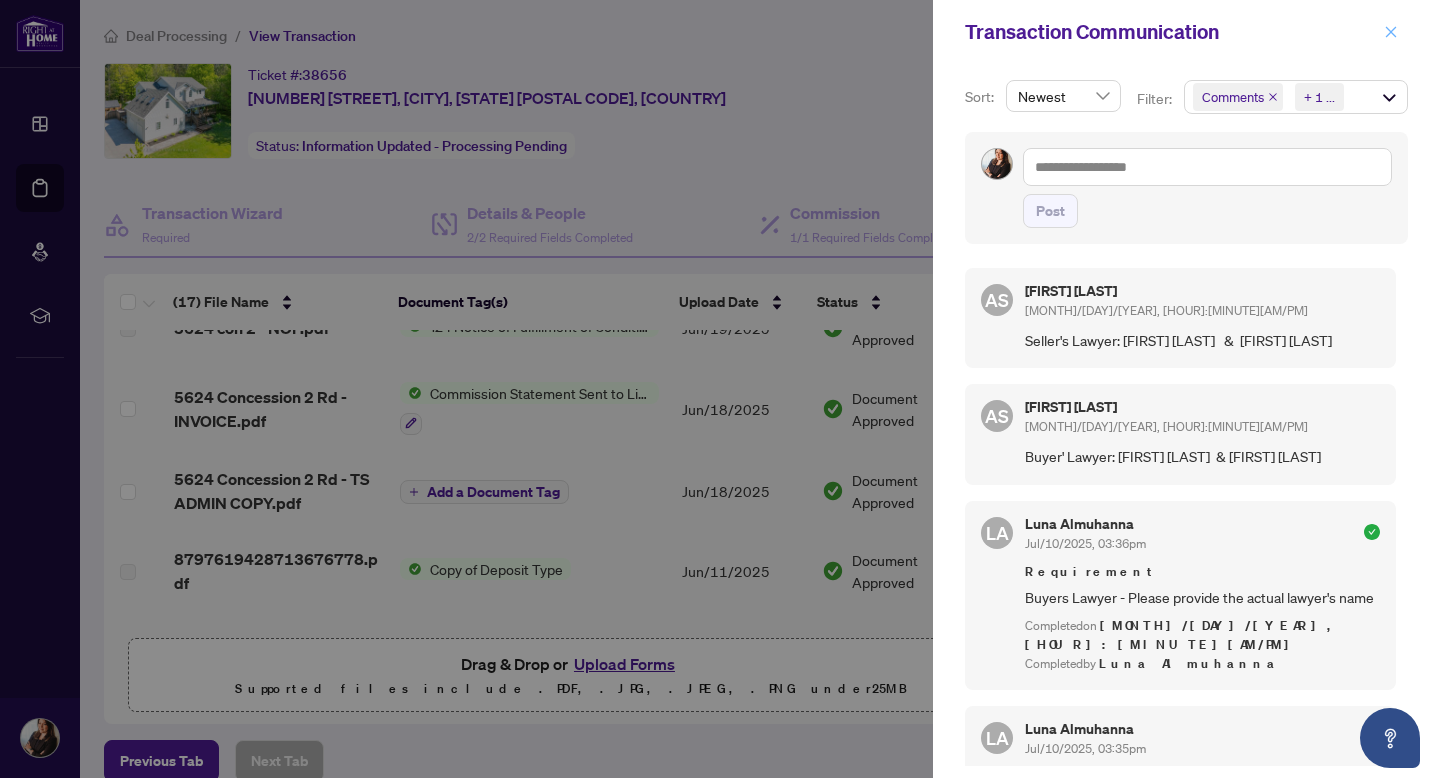 click 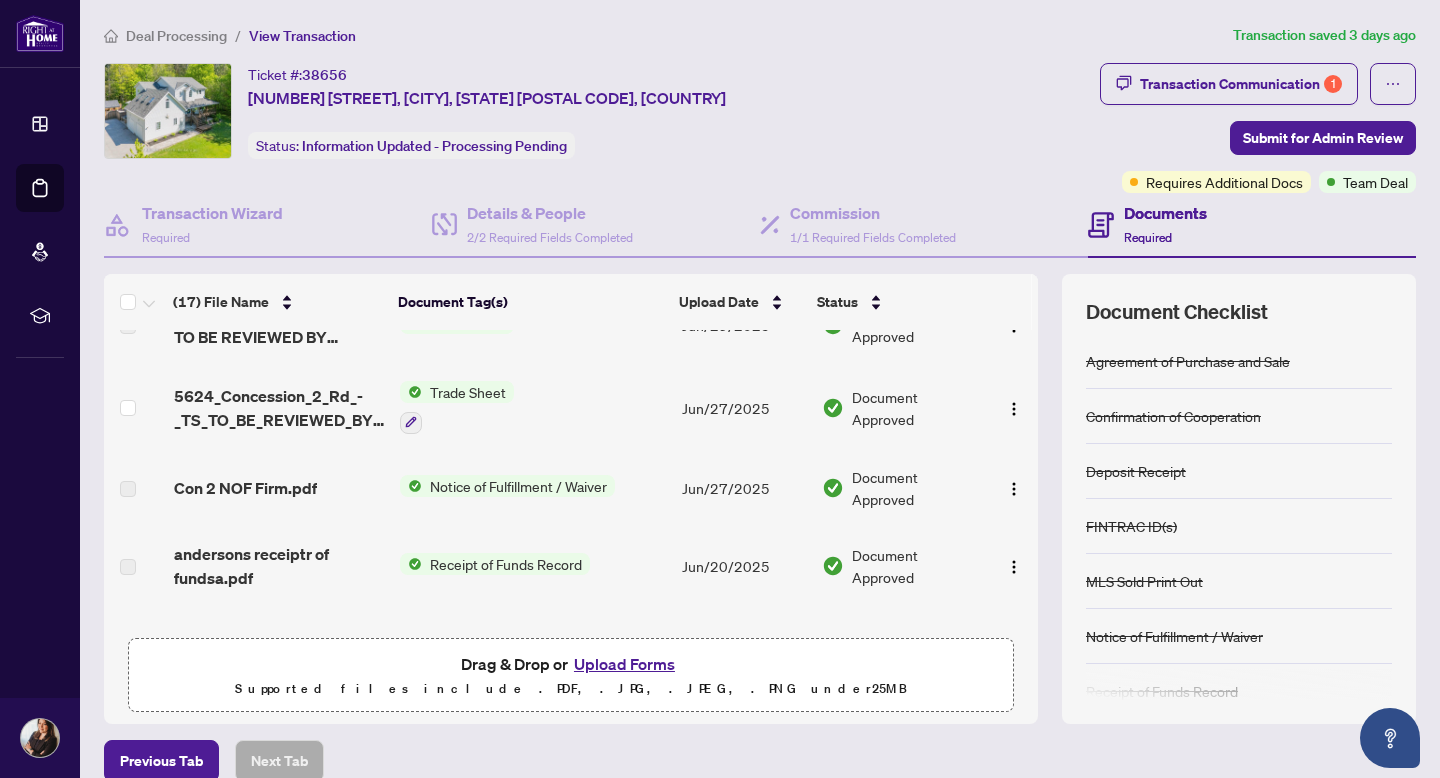 scroll, scrollTop: 0, scrollLeft: 0, axis: both 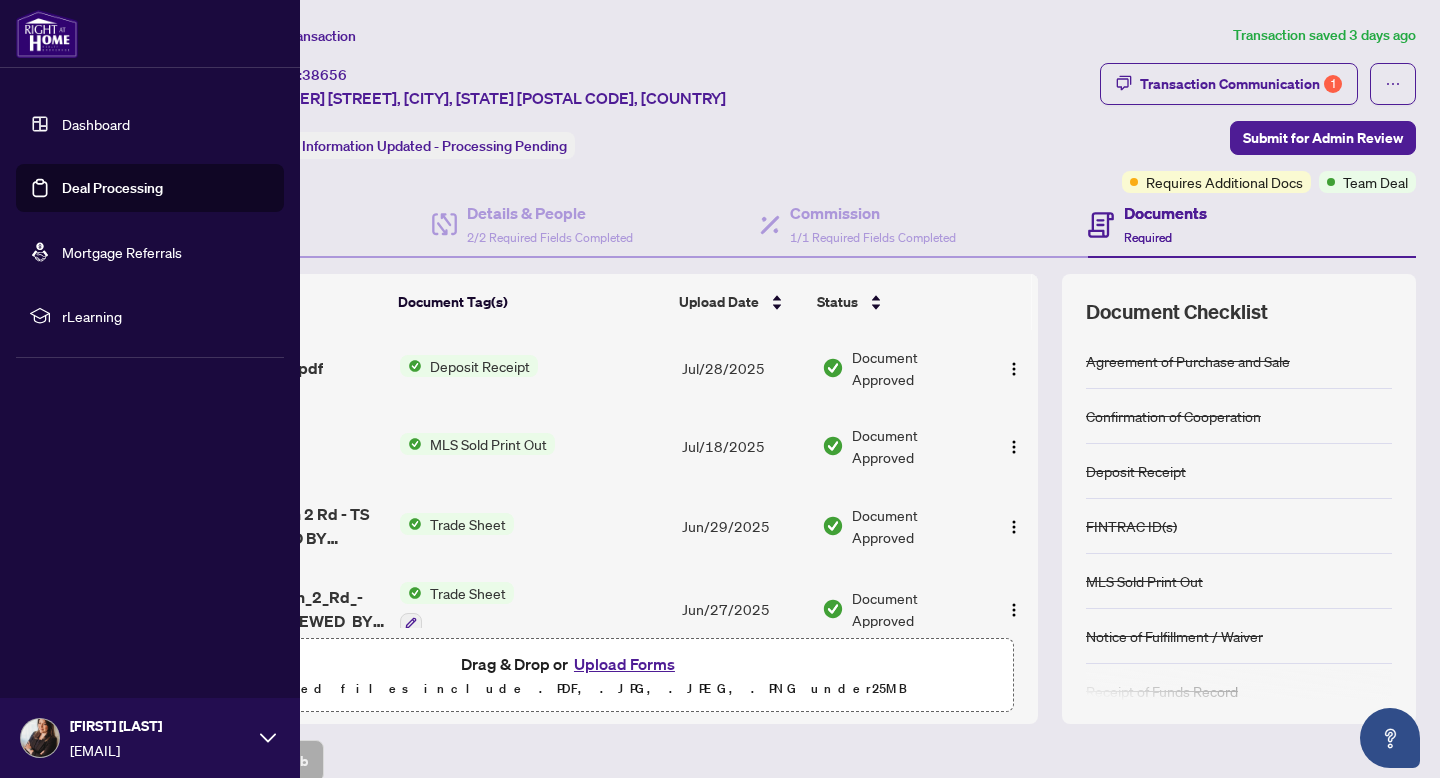 click on "Dashboard" at bounding box center [96, 124] 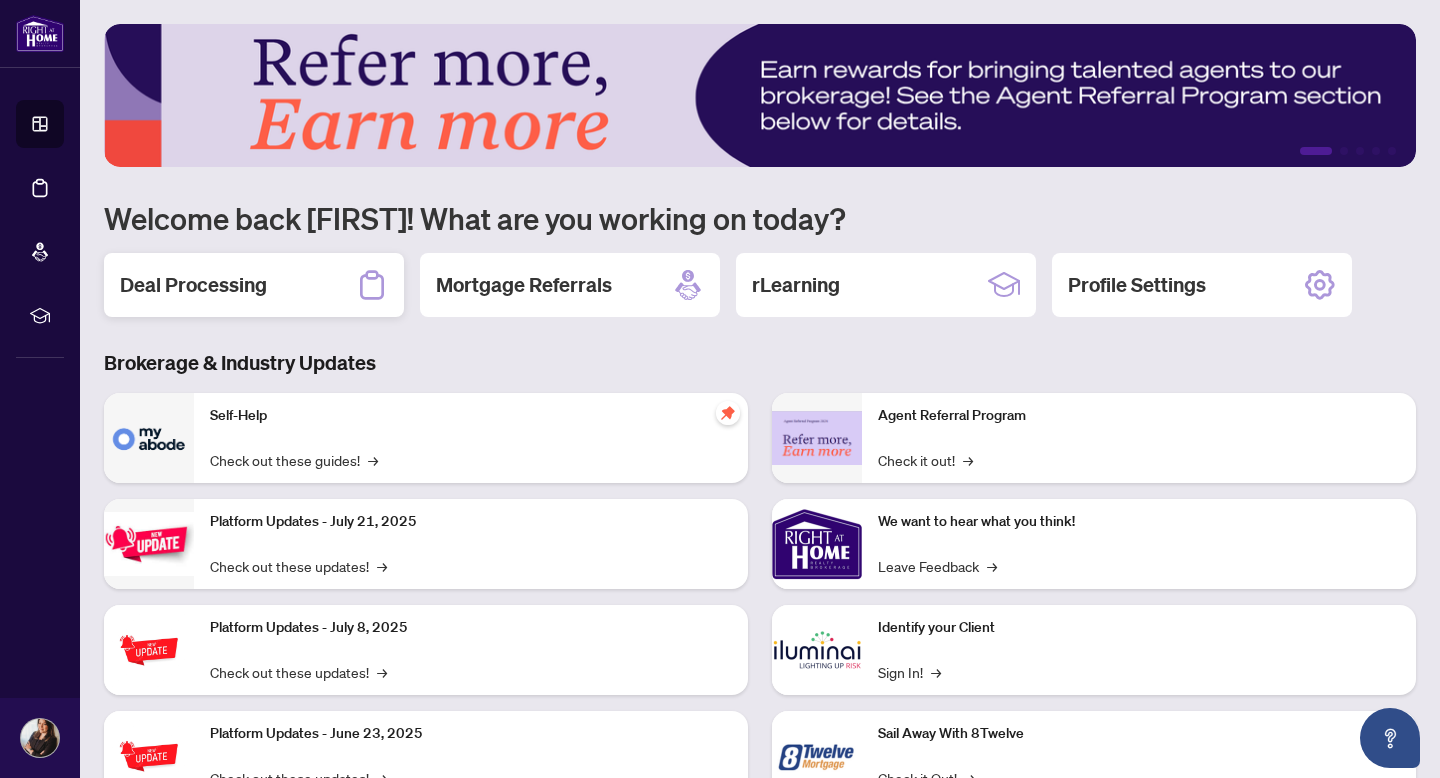 click on "Deal Processing" at bounding box center (254, 285) 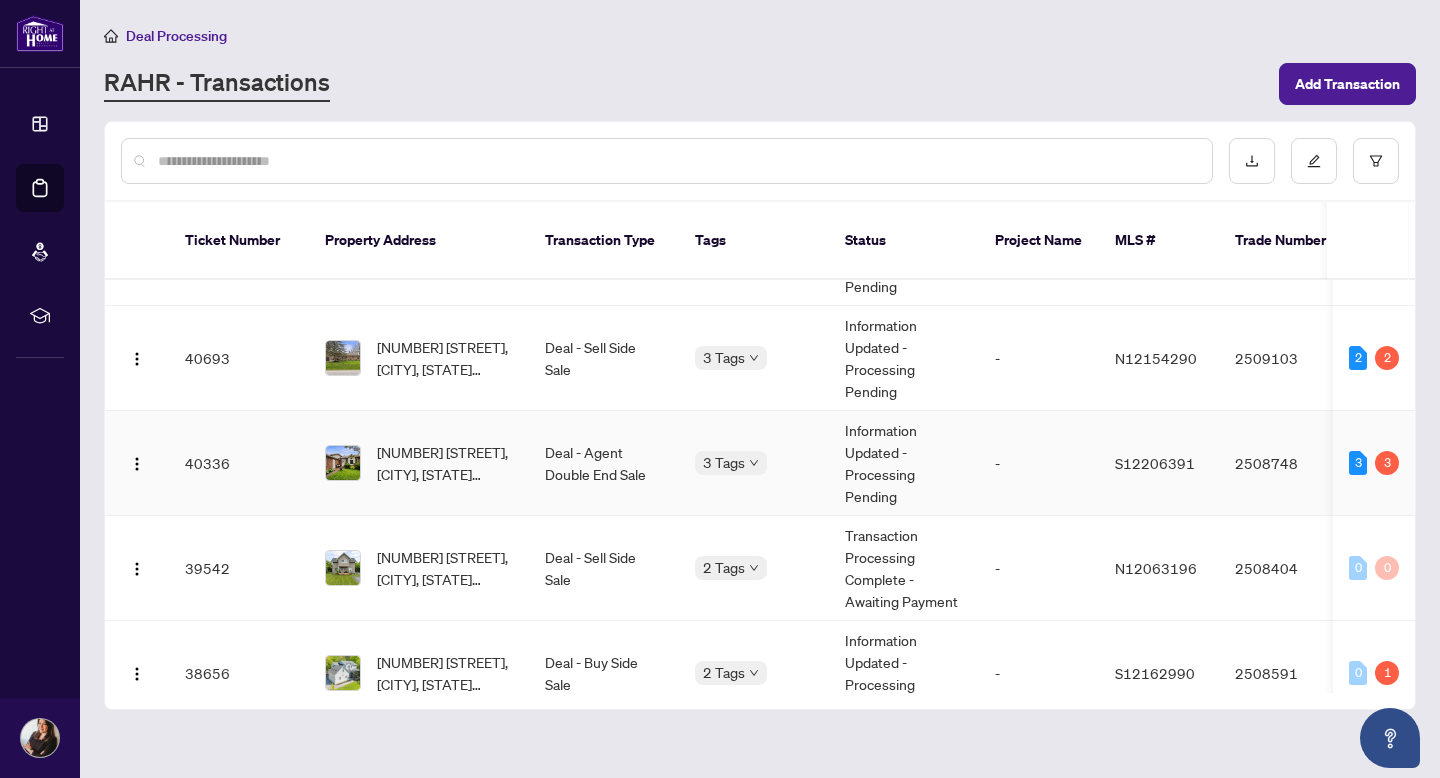 scroll, scrollTop: 185, scrollLeft: 0, axis: vertical 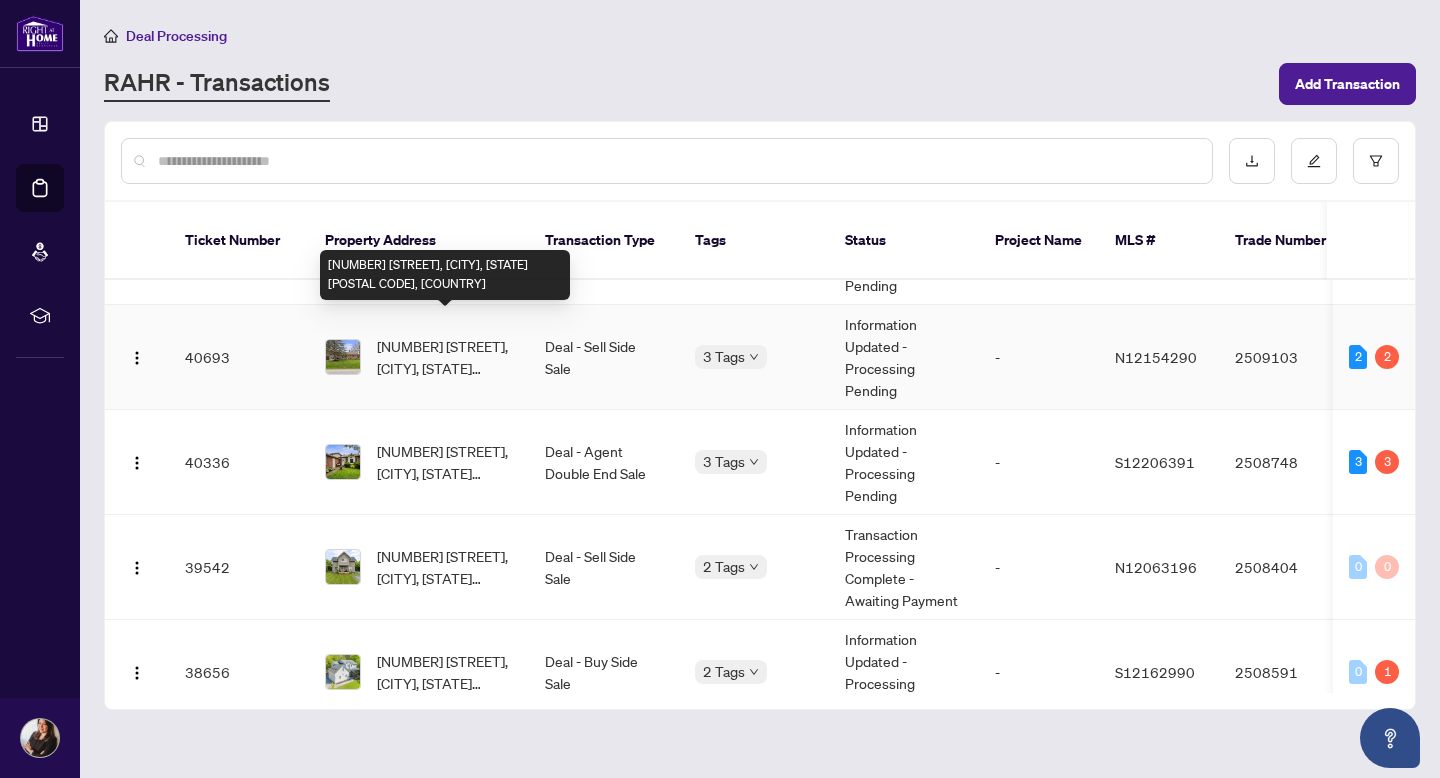 click on "[NUMBER] [STREET], [CITY], [STATE] [POSTAL CODE], [COUNTRY]" at bounding box center (445, 357) 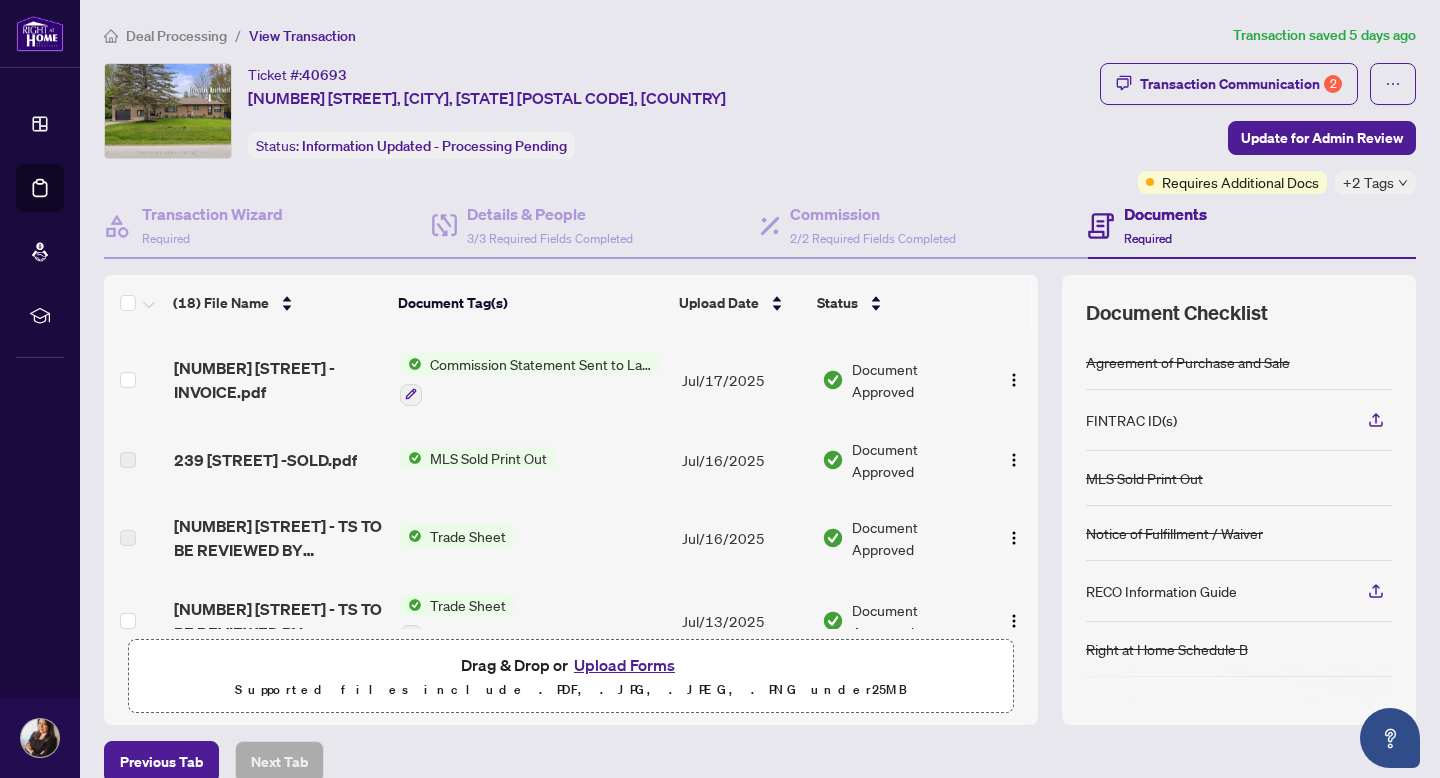 scroll, scrollTop: 123, scrollLeft: 0, axis: vertical 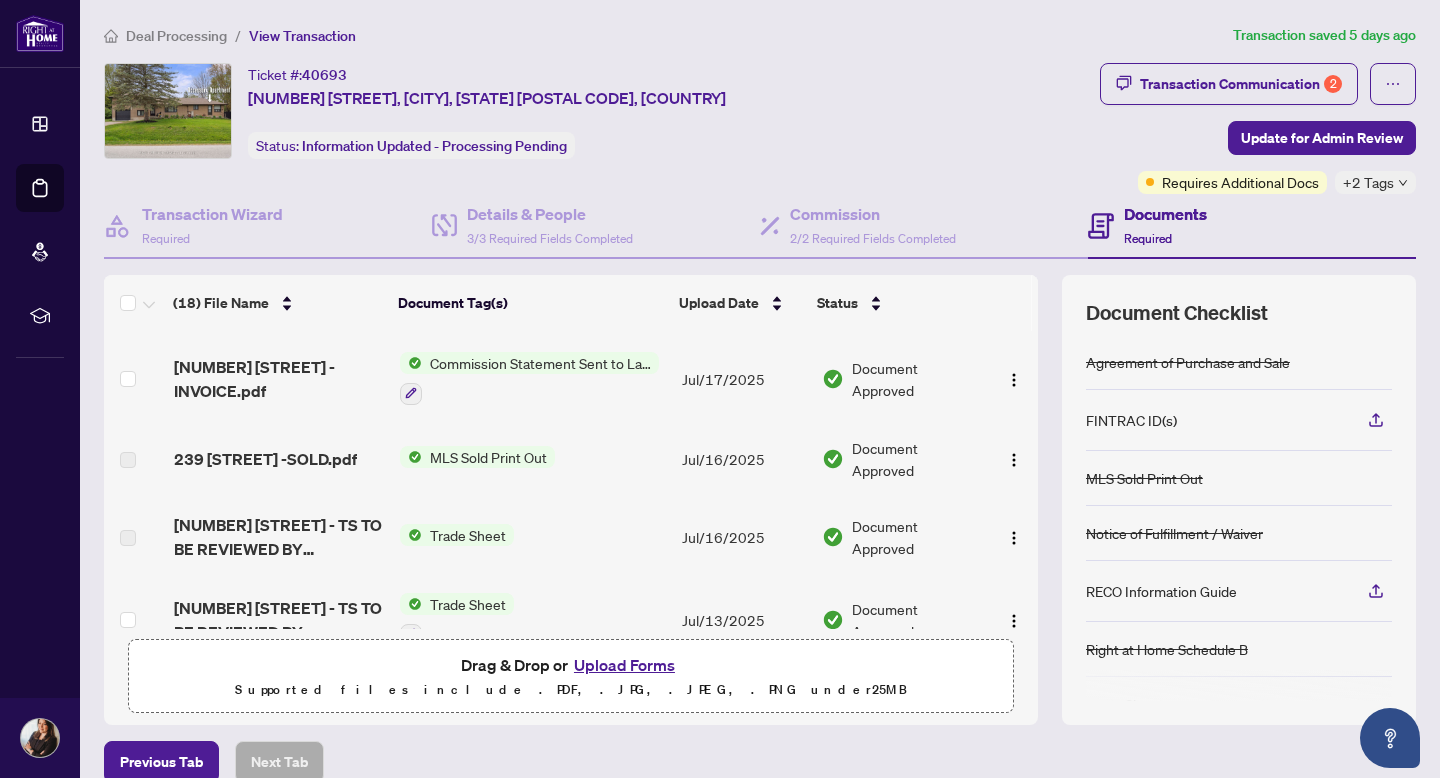 click on "Commission Statement Sent to Lawyer" at bounding box center [540, 363] 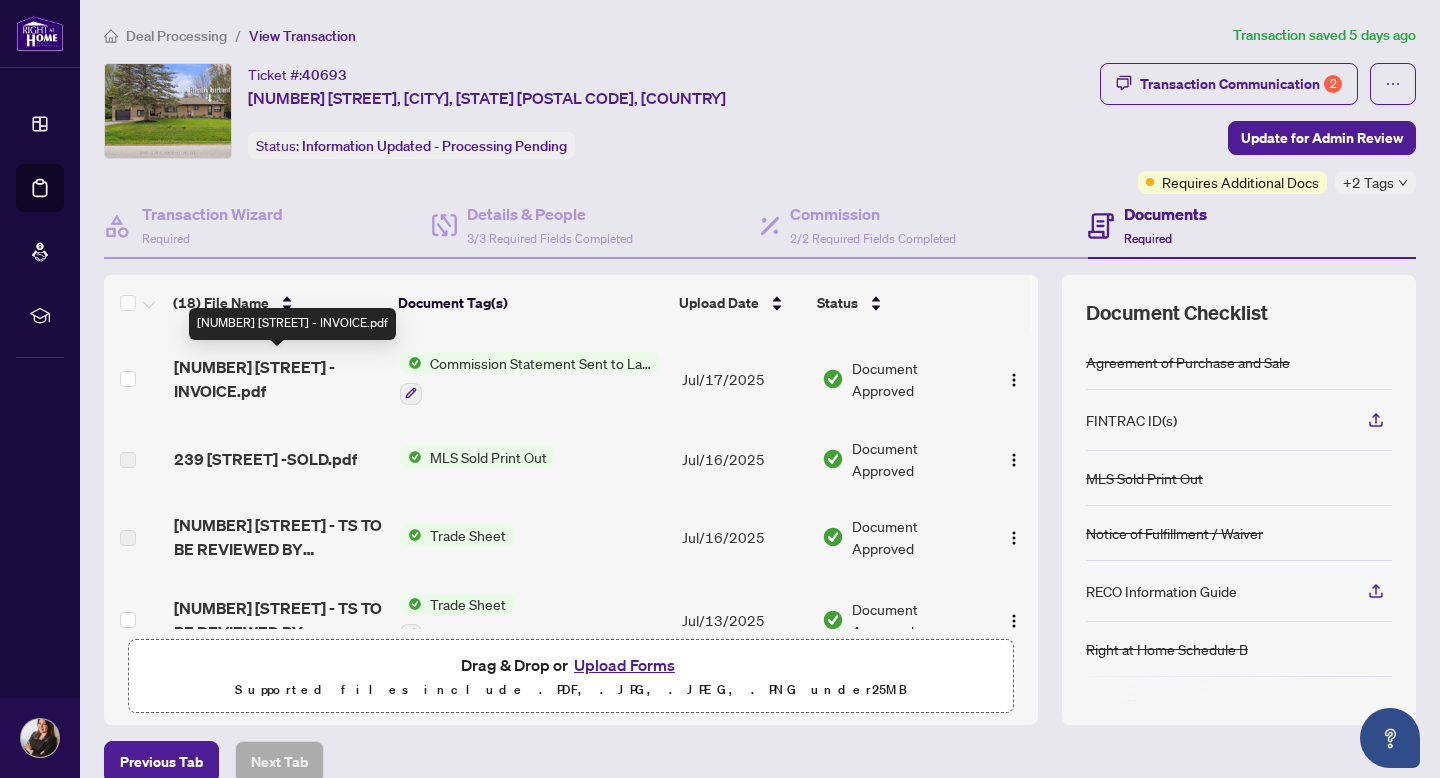 click on "[NUMBER] [STREET] - INVOICE.pdf" at bounding box center [279, 379] 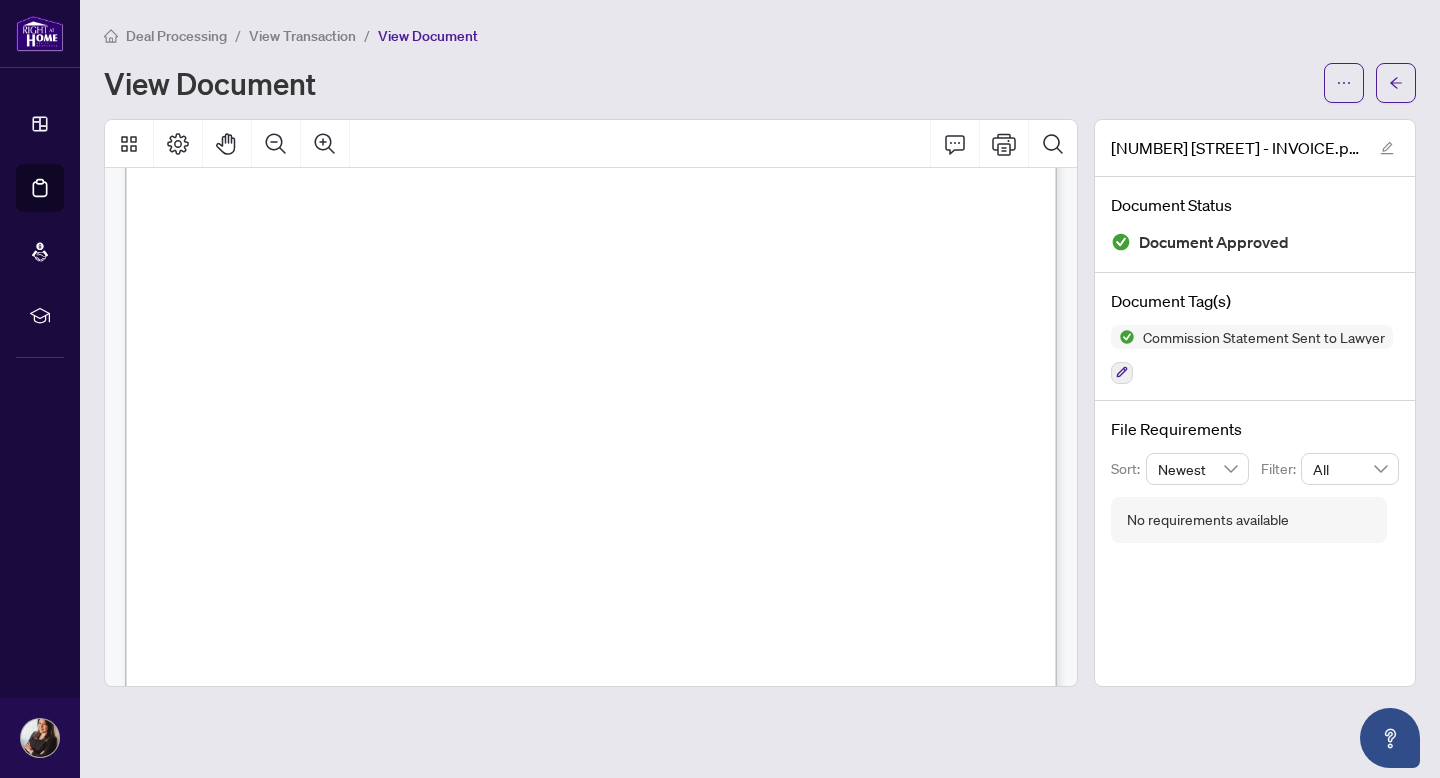 scroll, scrollTop: 0, scrollLeft: 0, axis: both 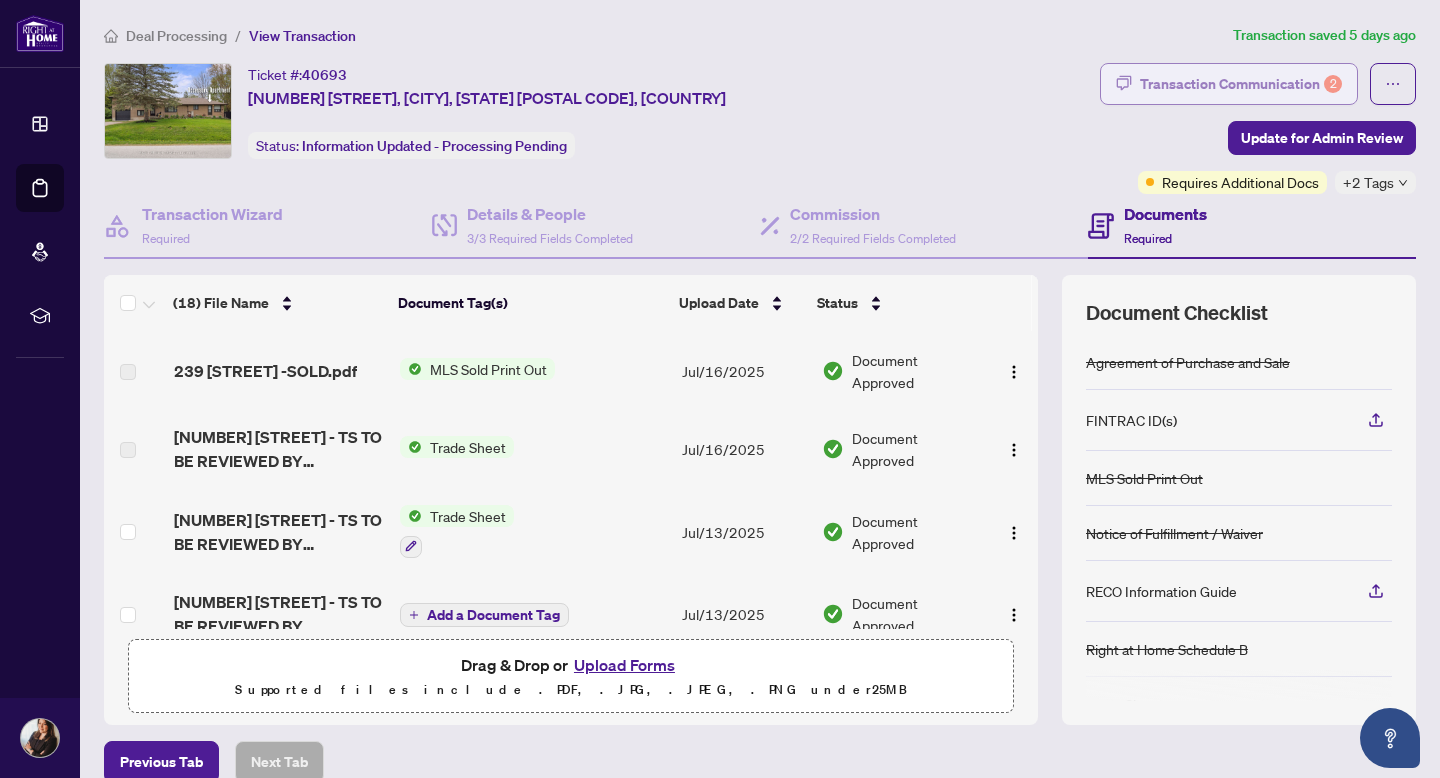click on "Transaction Communication 2" at bounding box center [1241, 84] 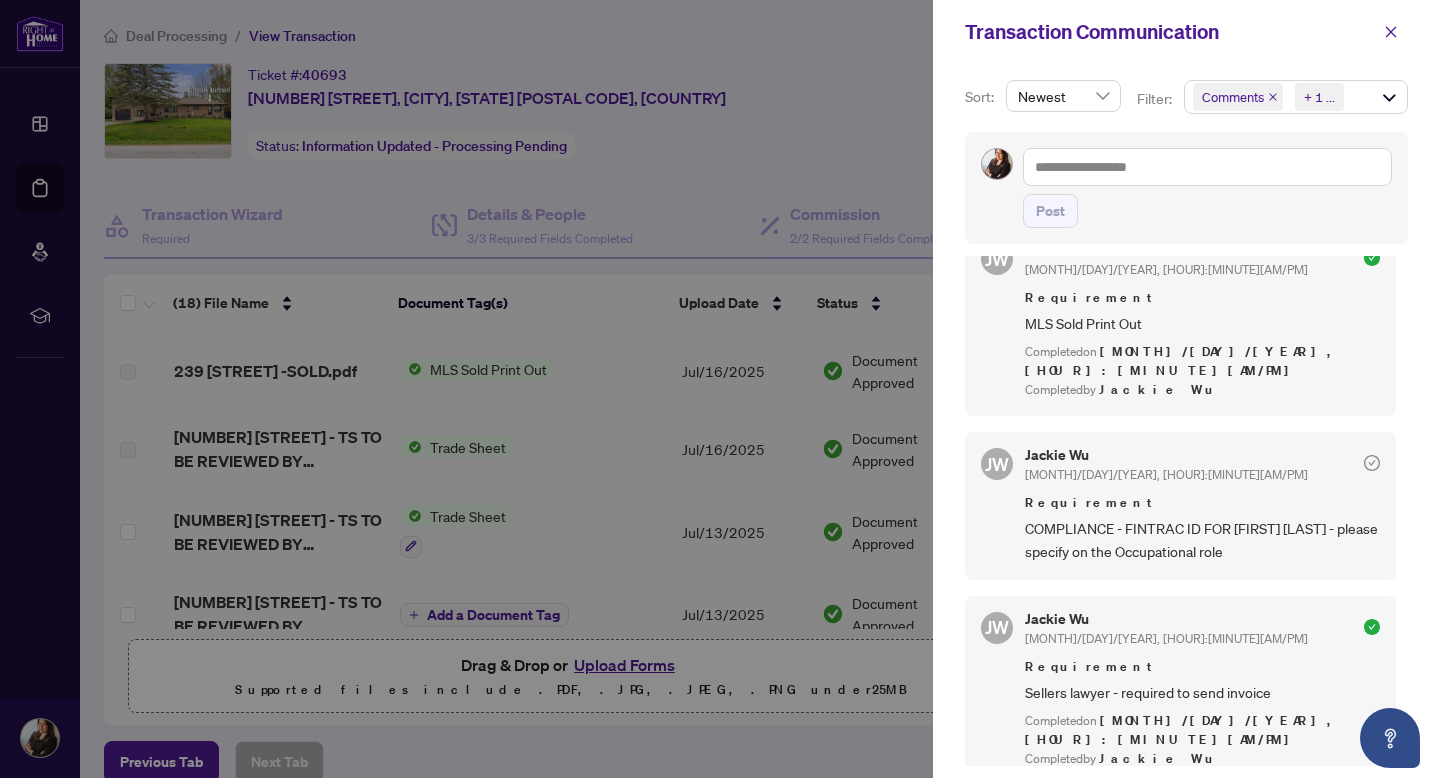 scroll, scrollTop: 408, scrollLeft: 0, axis: vertical 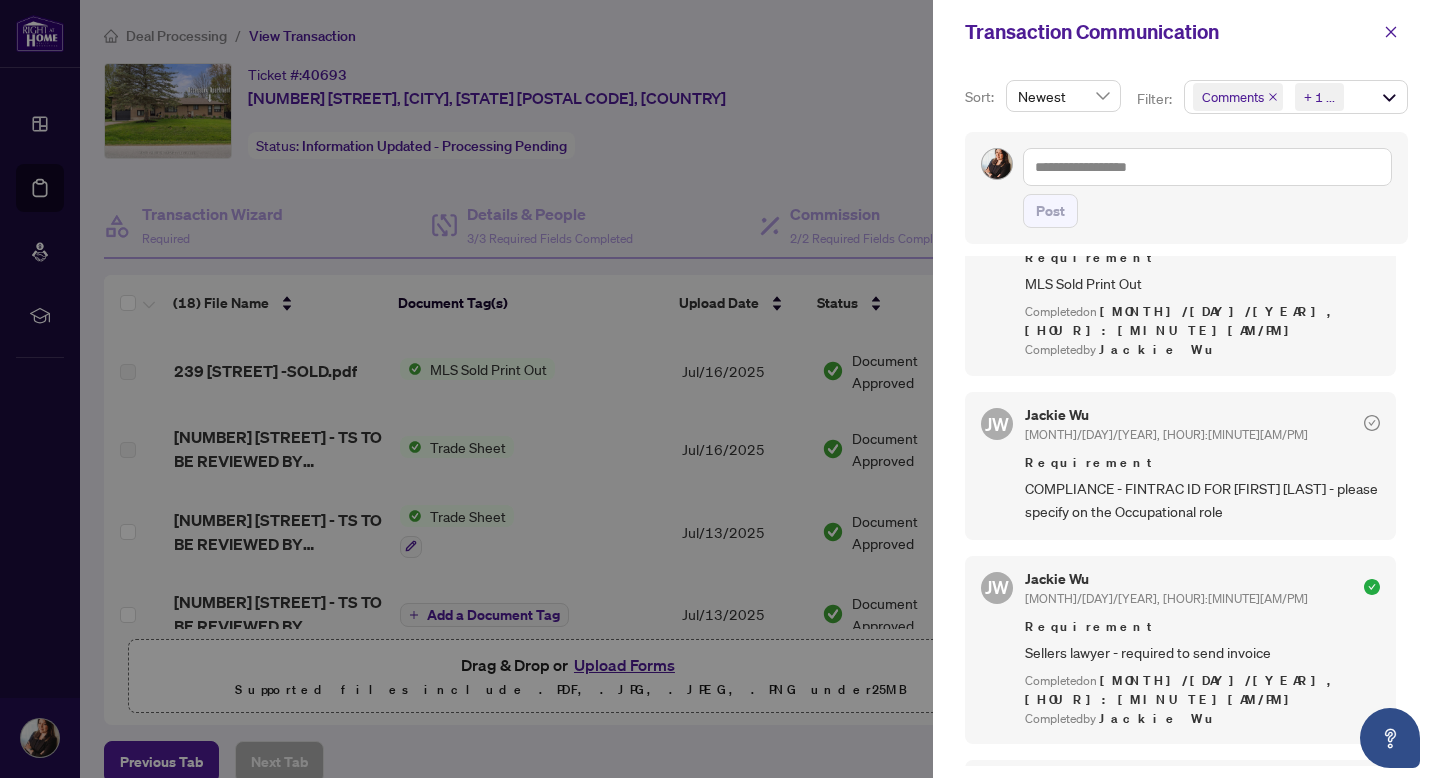 click 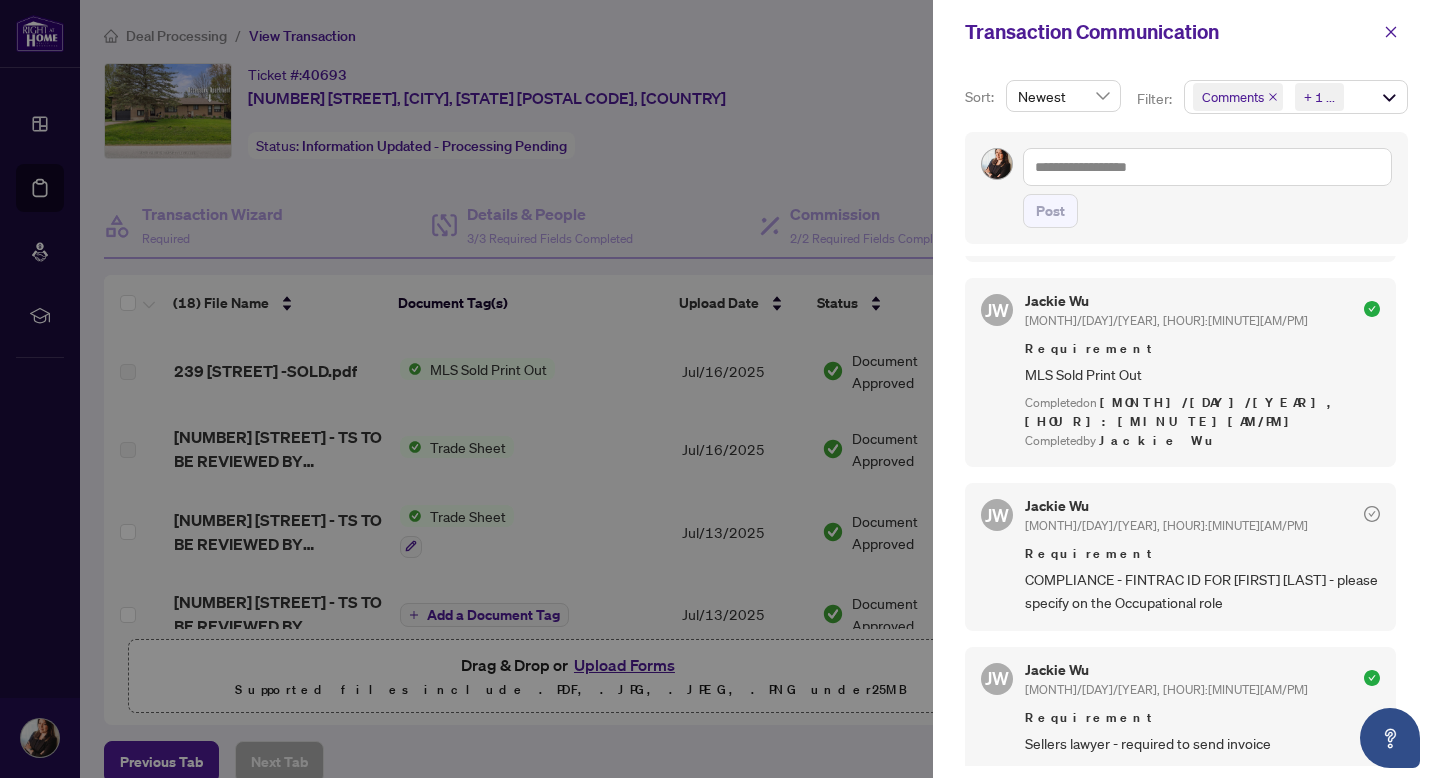 scroll, scrollTop: 0, scrollLeft: 0, axis: both 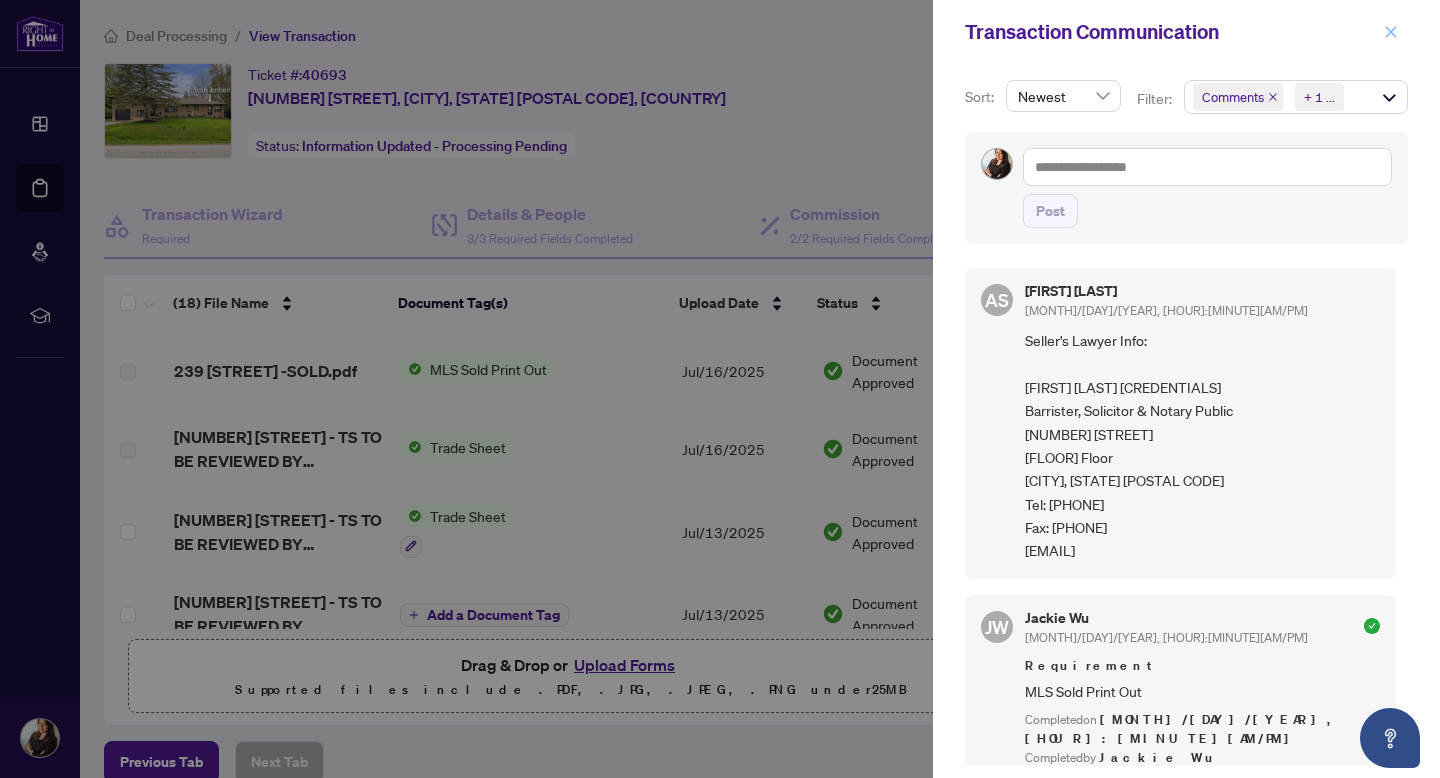 click 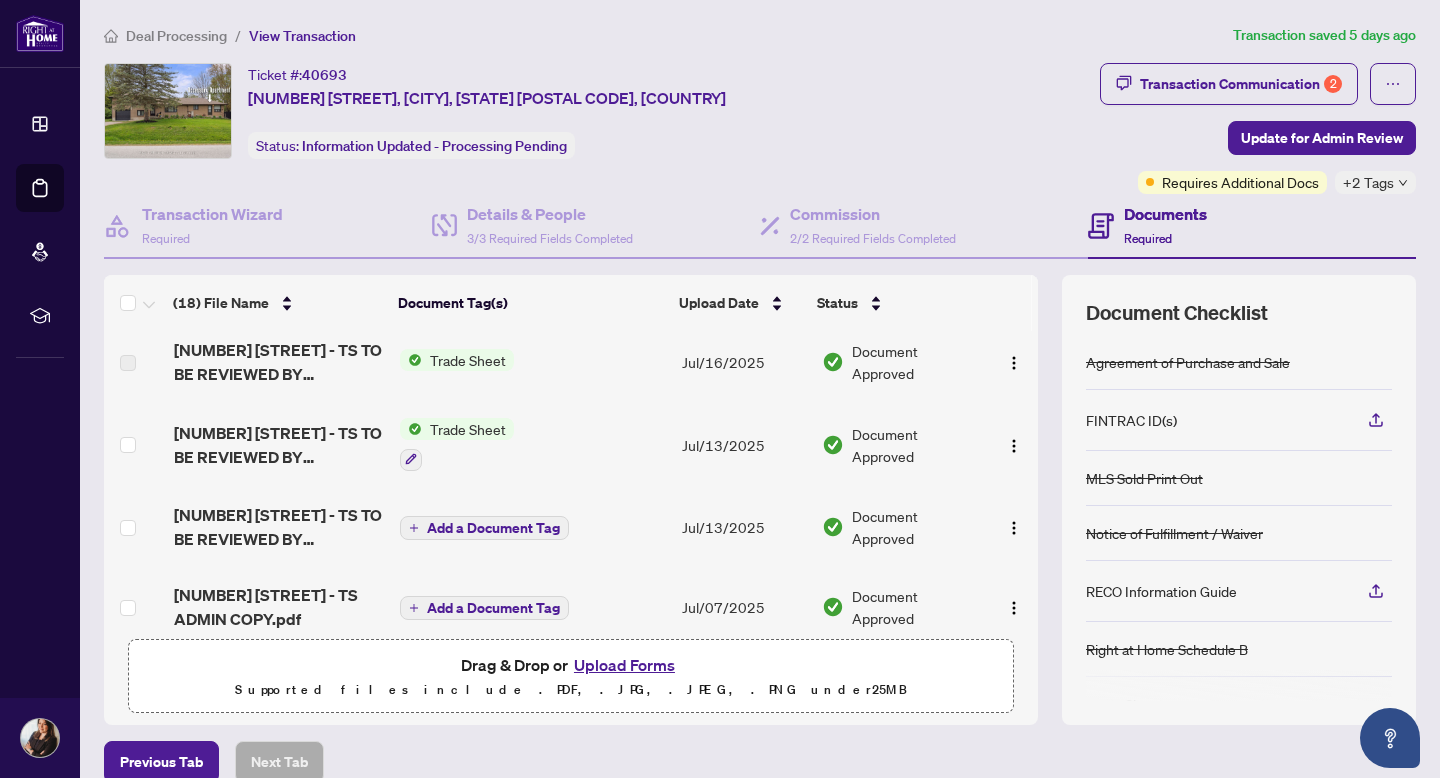 scroll, scrollTop: 0, scrollLeft: 0, axis: both 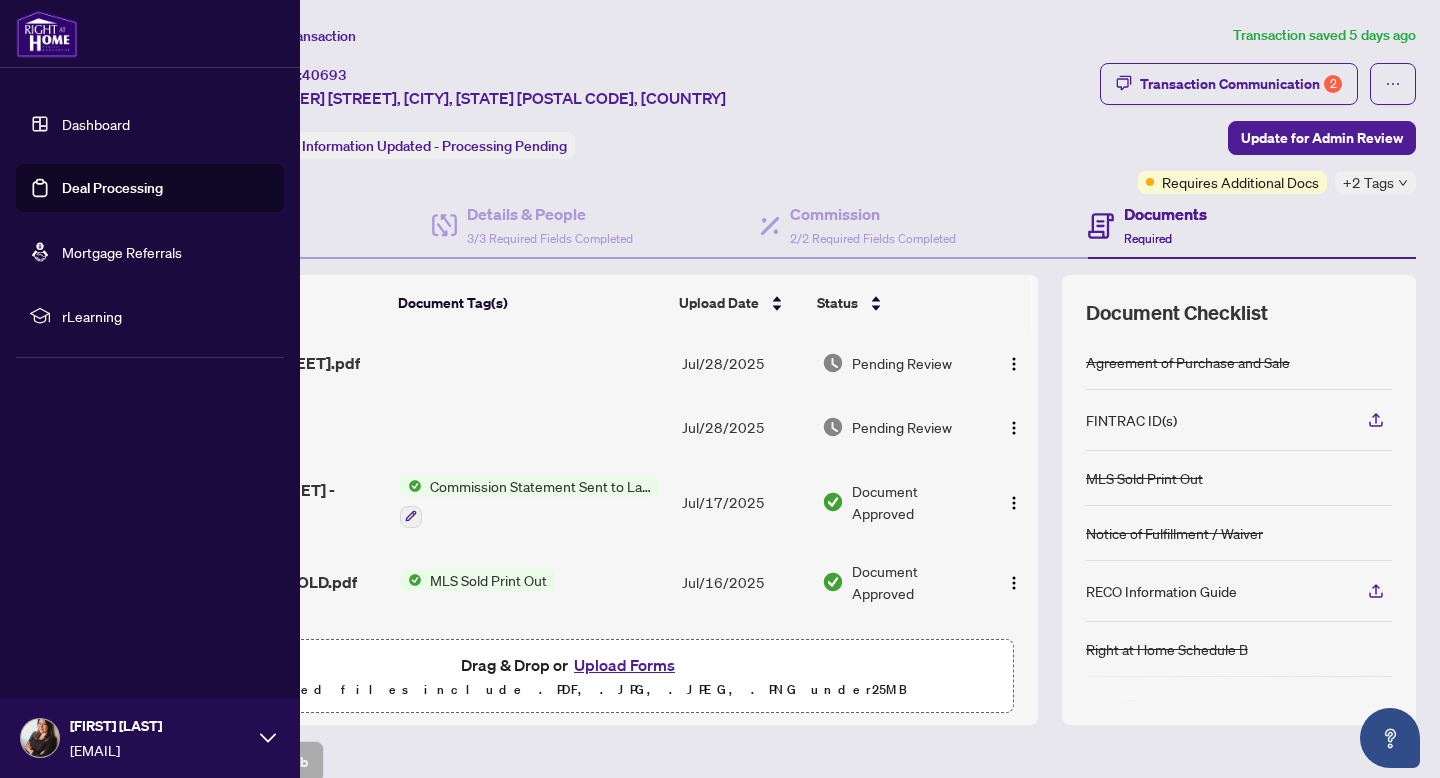 click on "Dashboard" at bounding box center (96, 124) 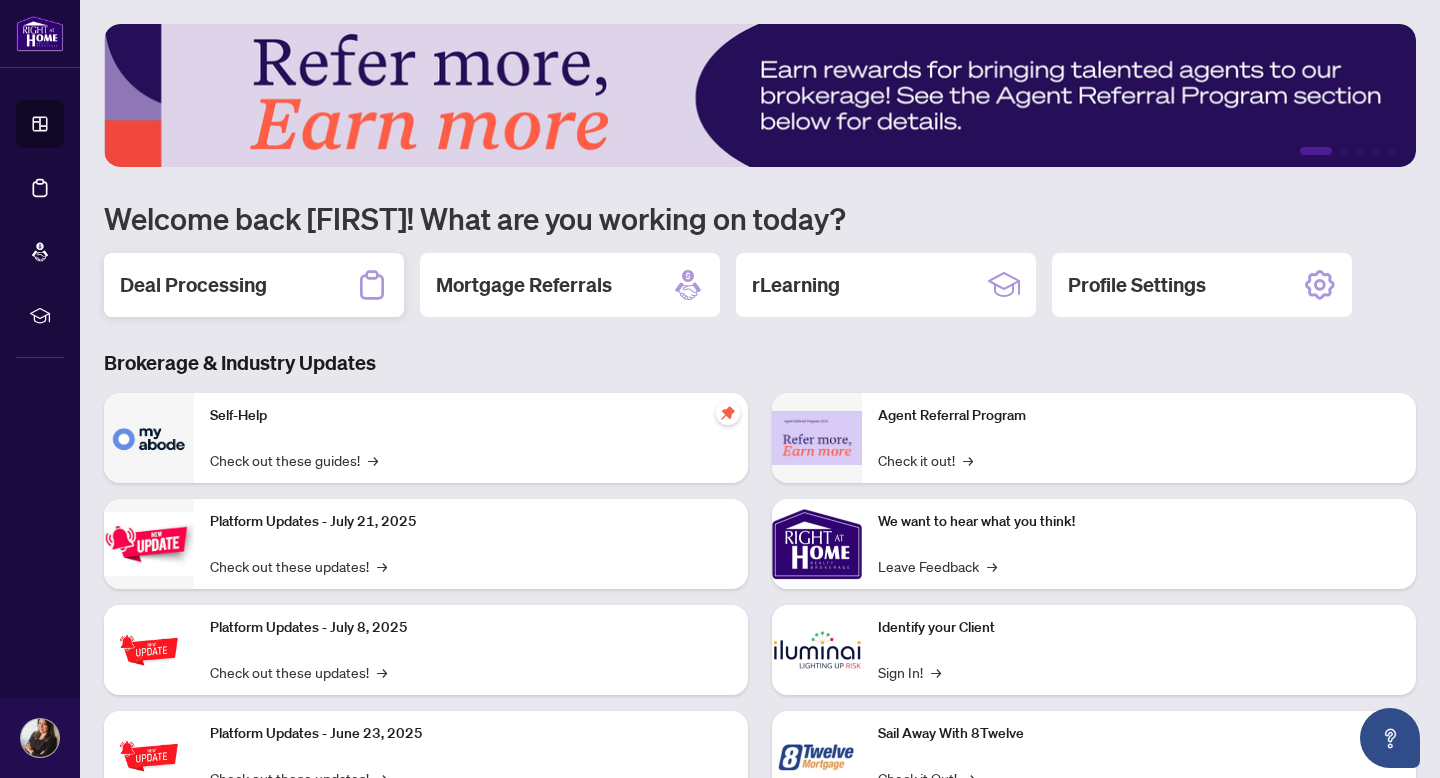 click on "Deal Processing" at bounding box center (254, 285) 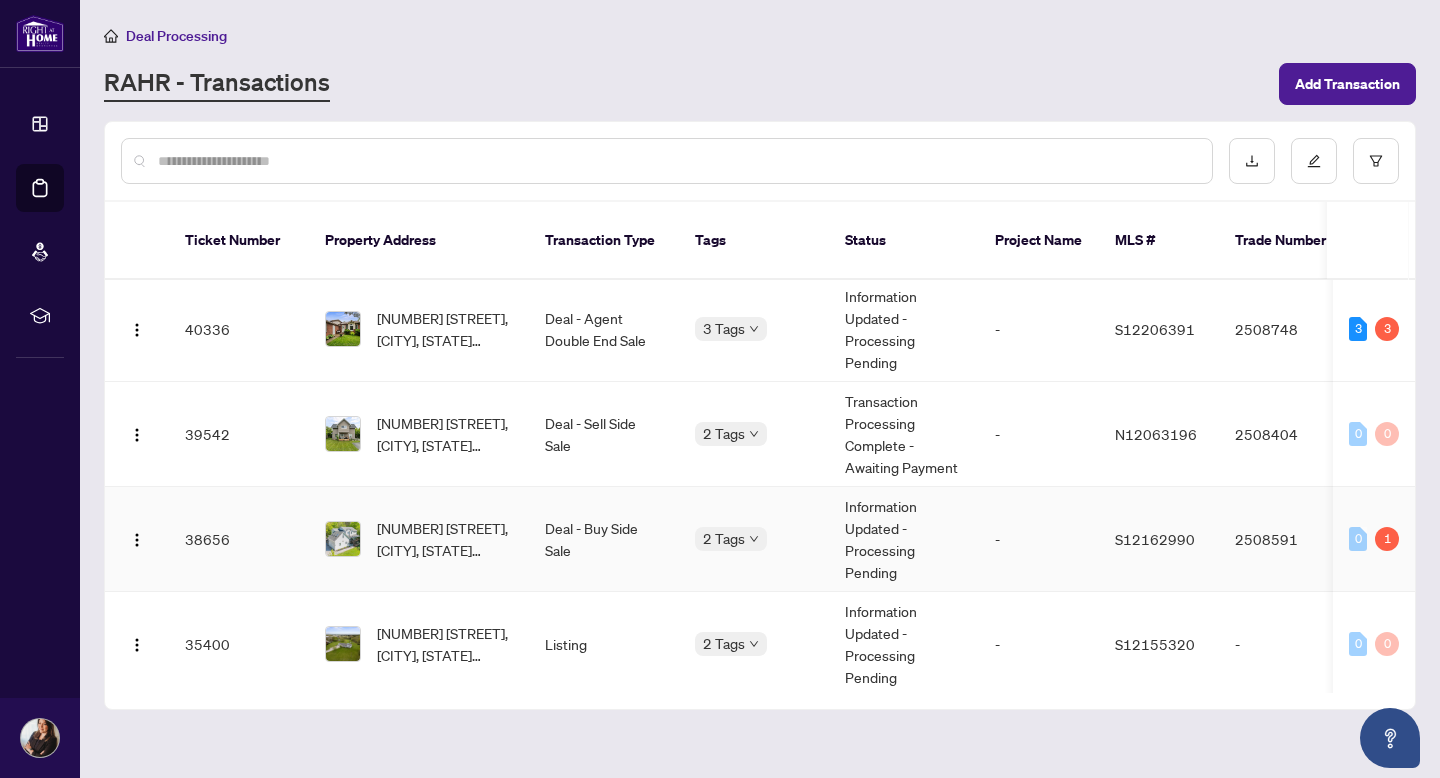 scroll, scrollTop: 337, scrollLeft: 0, axis: vertical 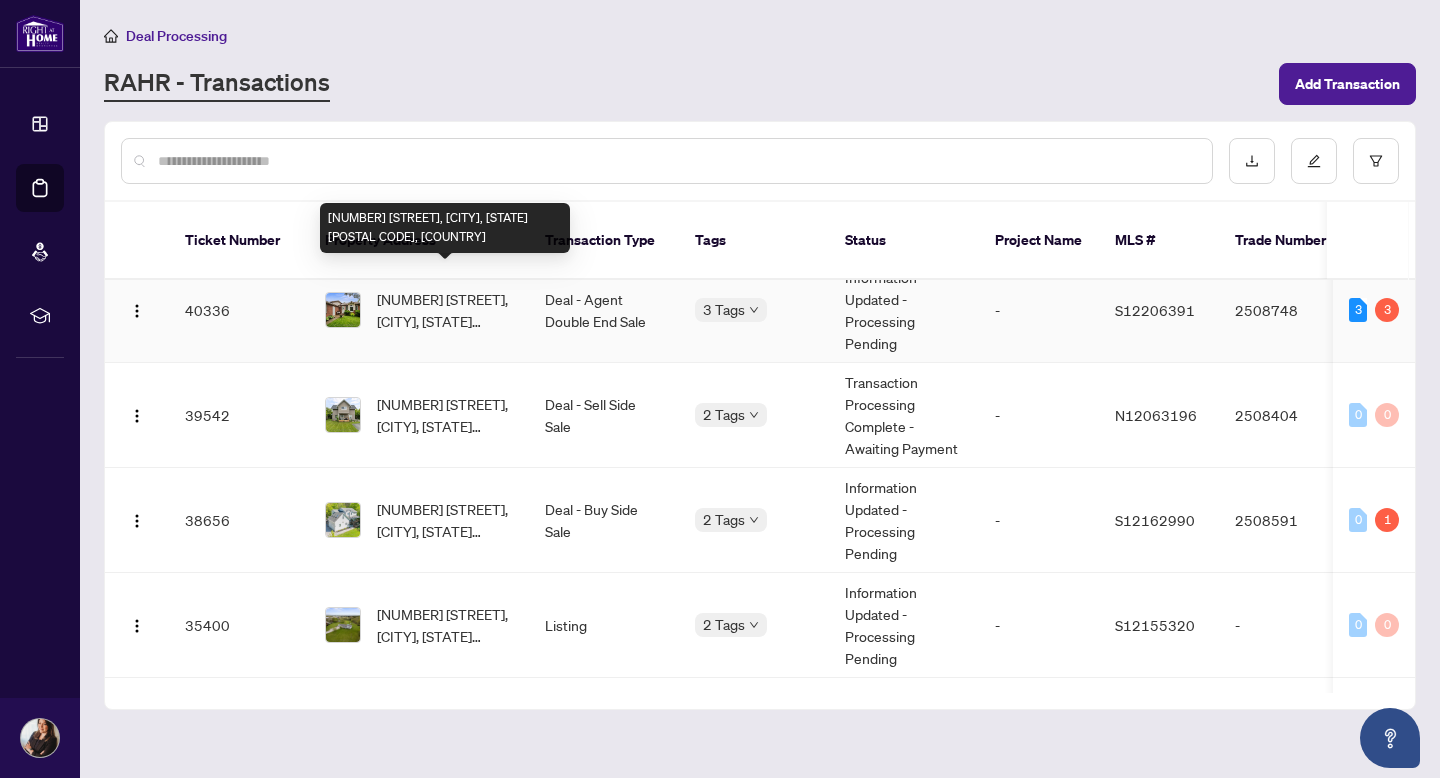 click on "[NUMBER] [STREET], [CITY], [STATE] [POSTAL CODE], [COUNTRY]" at bounding box center (445, 310) 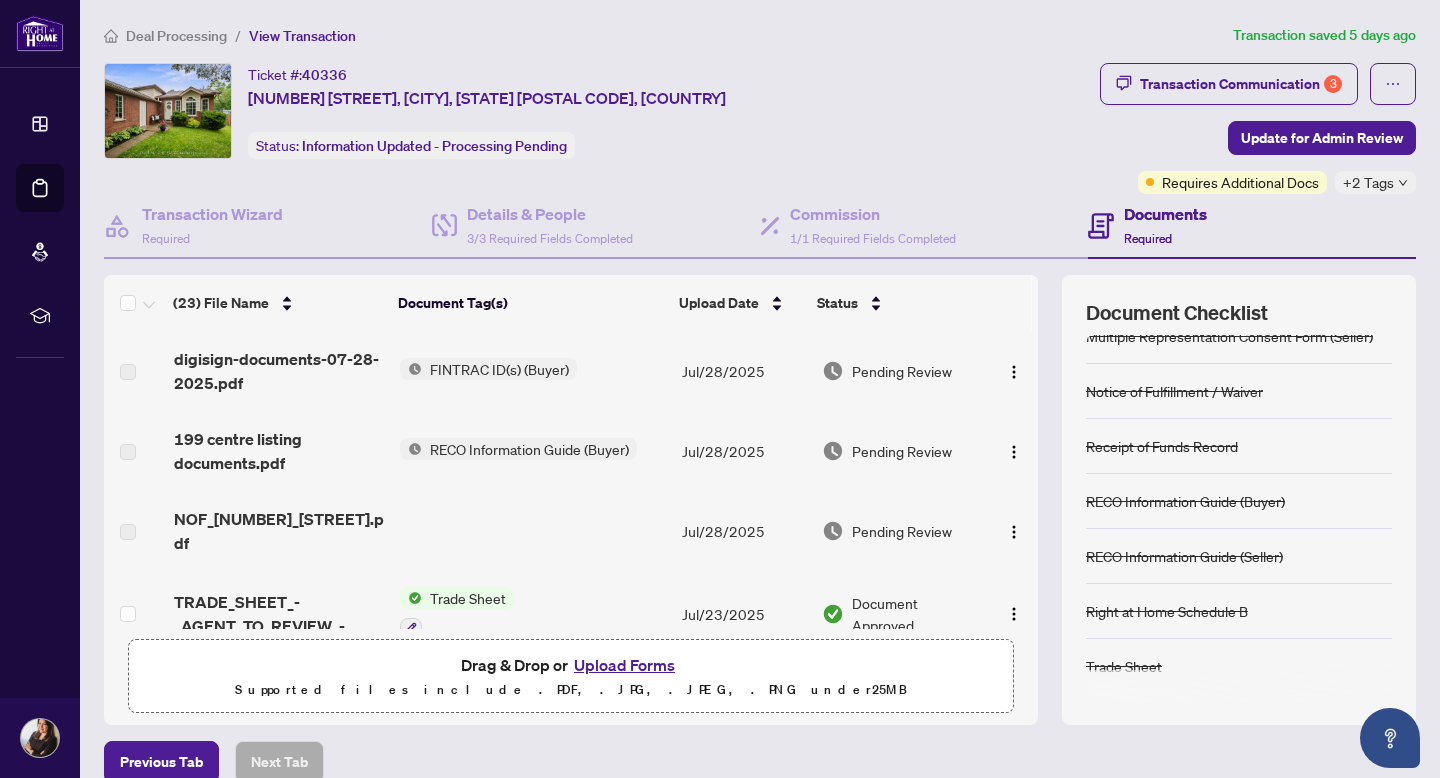 scroll, scrollTop: 0, scrollLeft: 0, axis: both 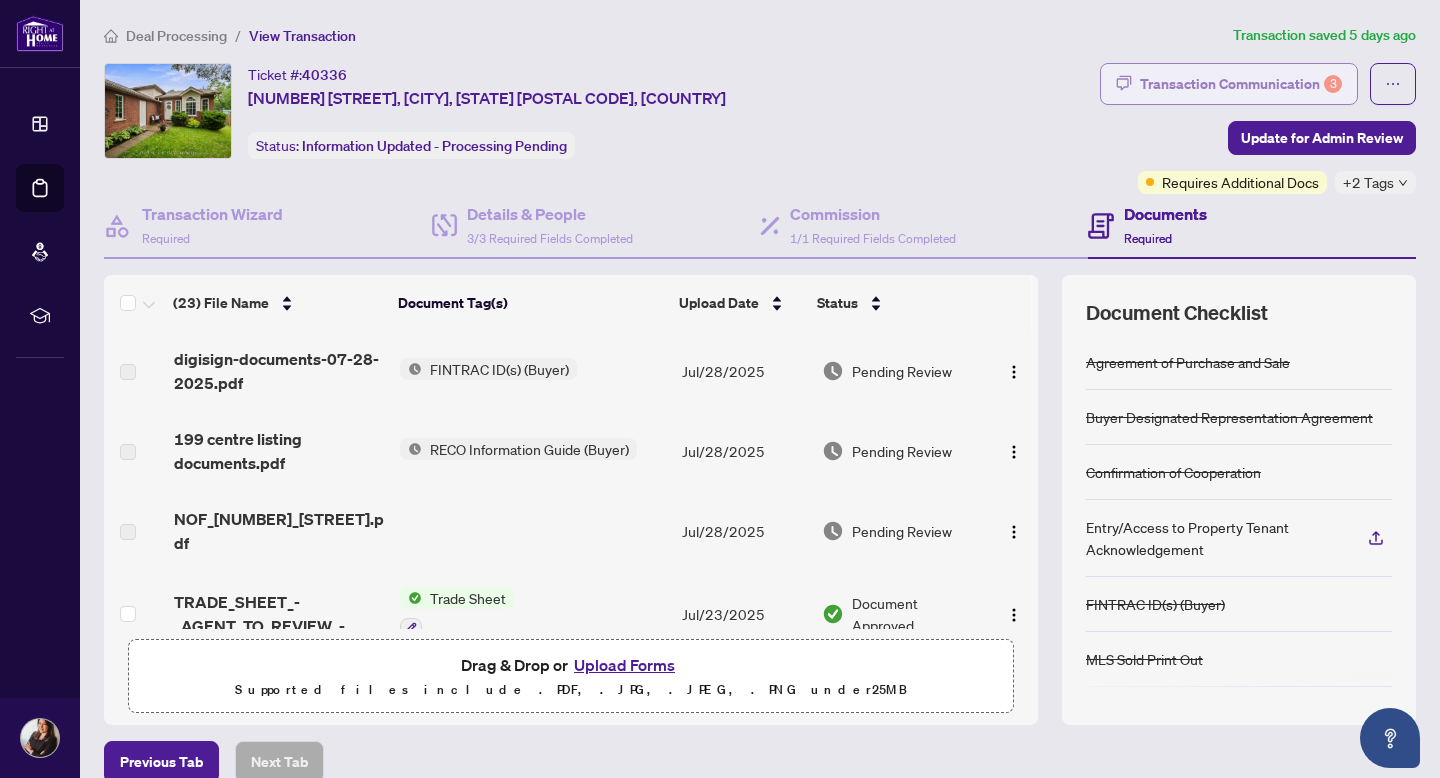 click on "Transaction Communication 3" at bounding box center [1241, 84] 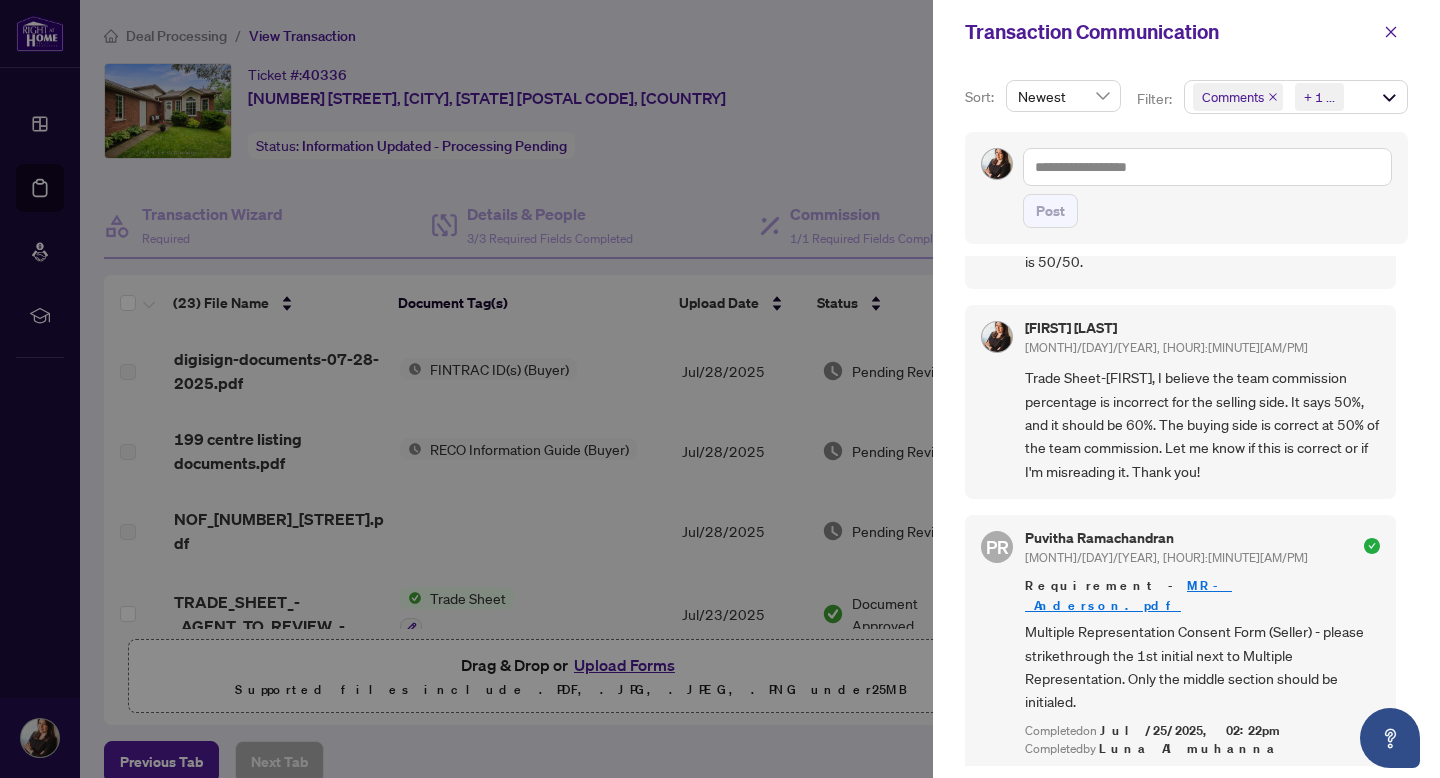 scroll, scrollTop: 0, scrollLeft: 0, axis: both 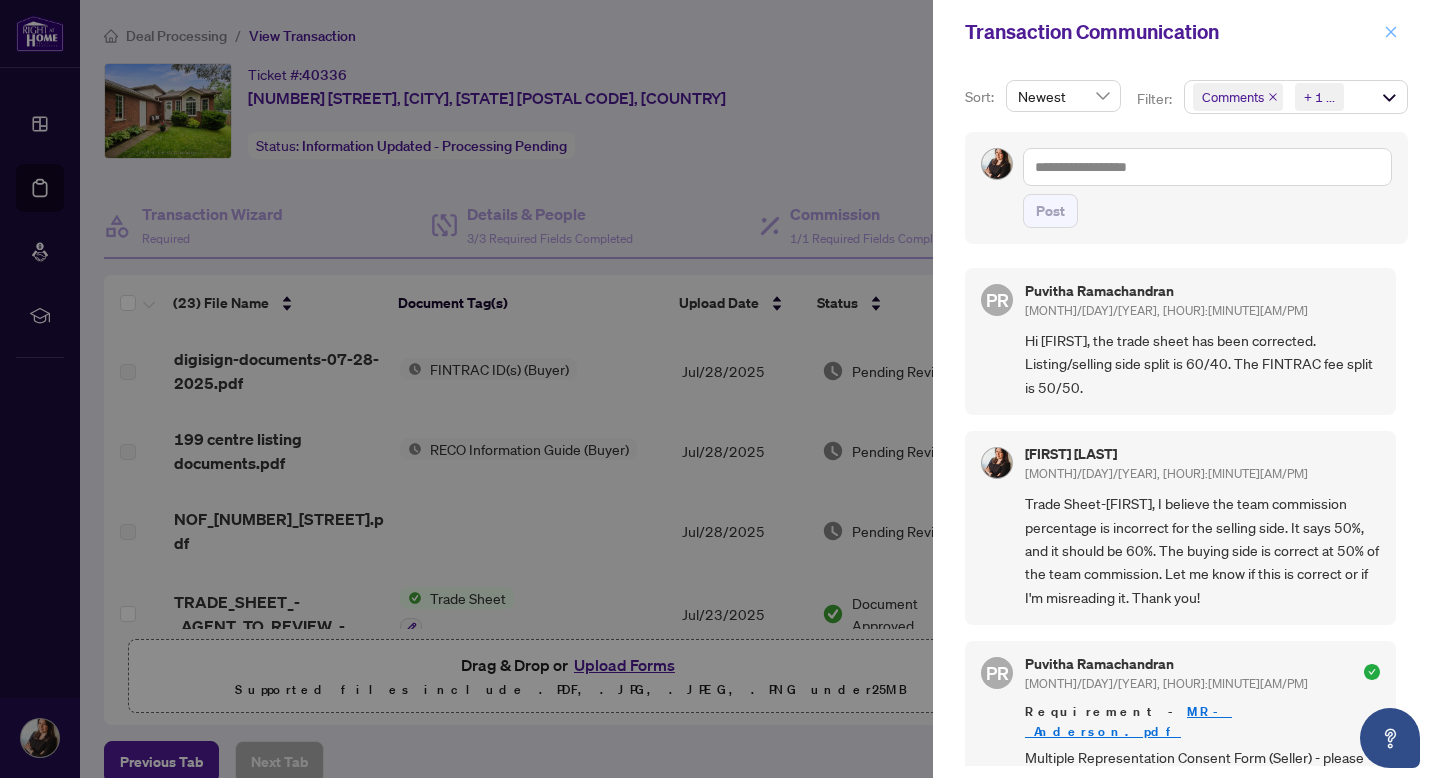 click 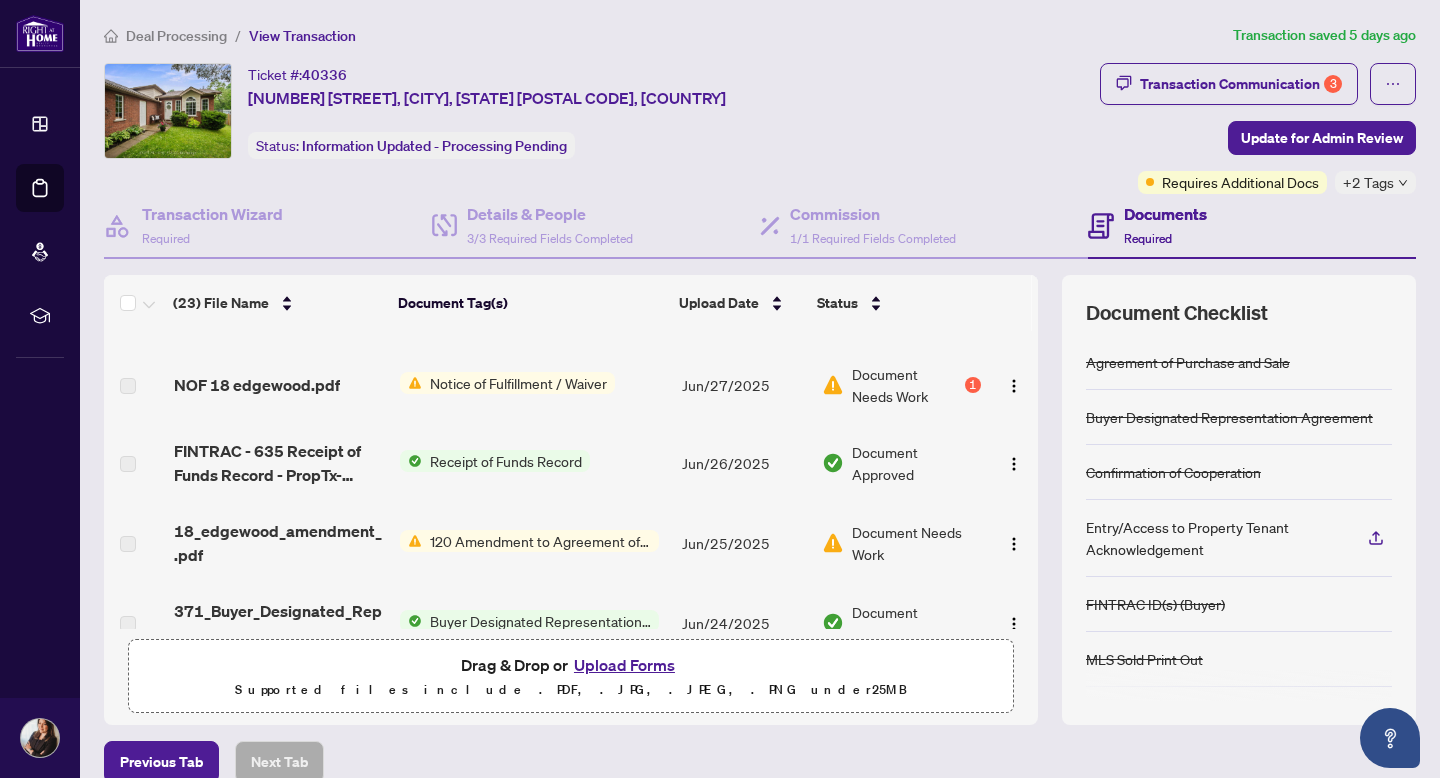 scroll, scrollTop: 0, scrollLeft: 0, axis: both 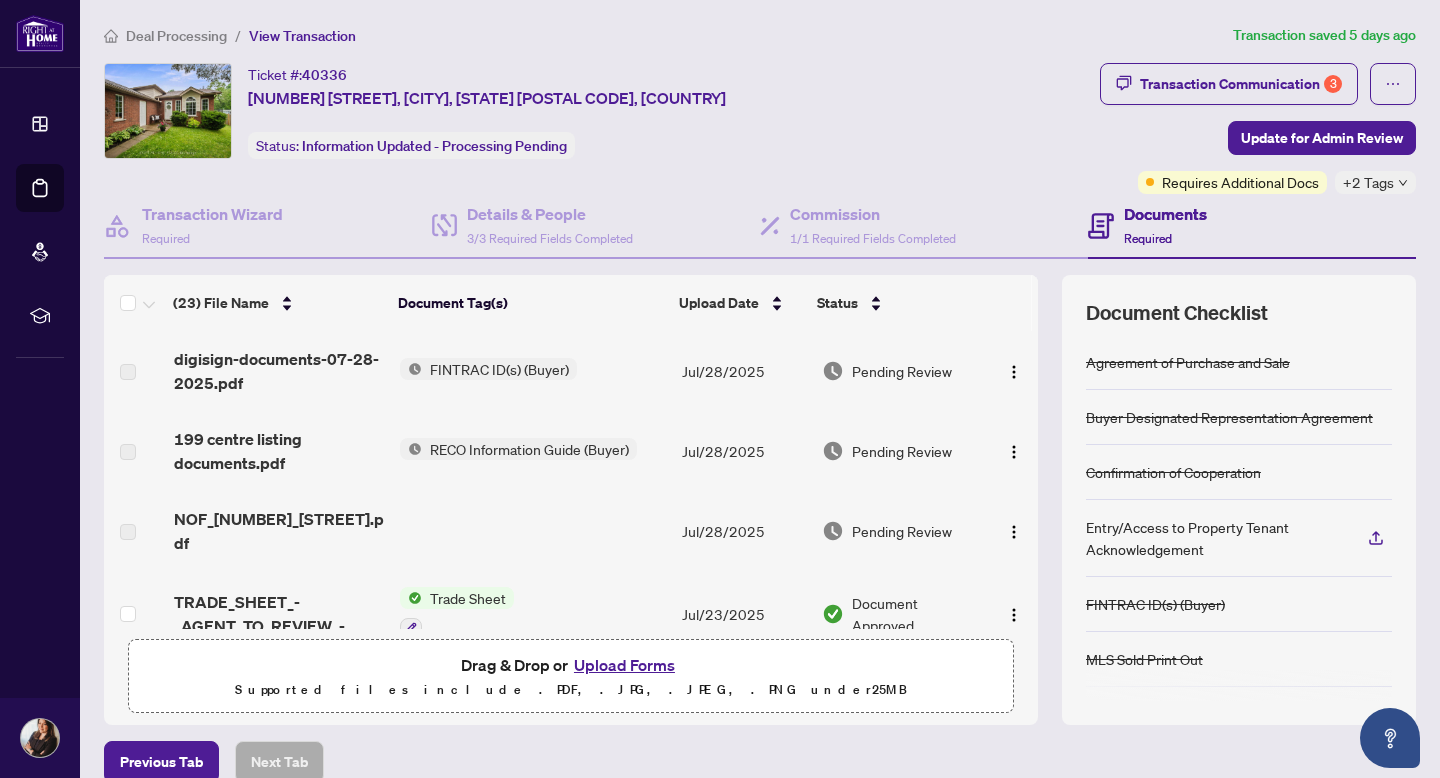 click on "Documents" at bounding box center (1165, 214) 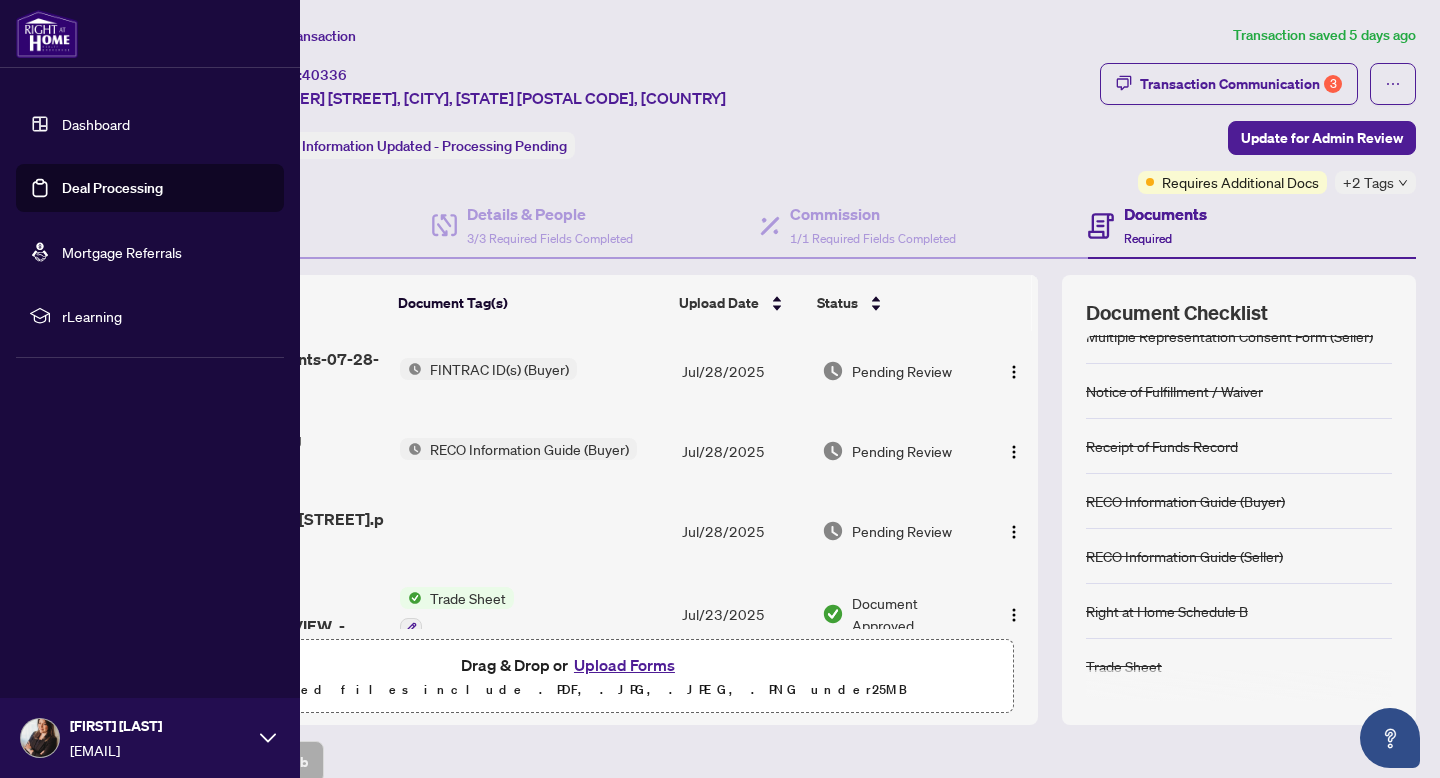 click on "Dashboard" at bounding box center [96, 124] 